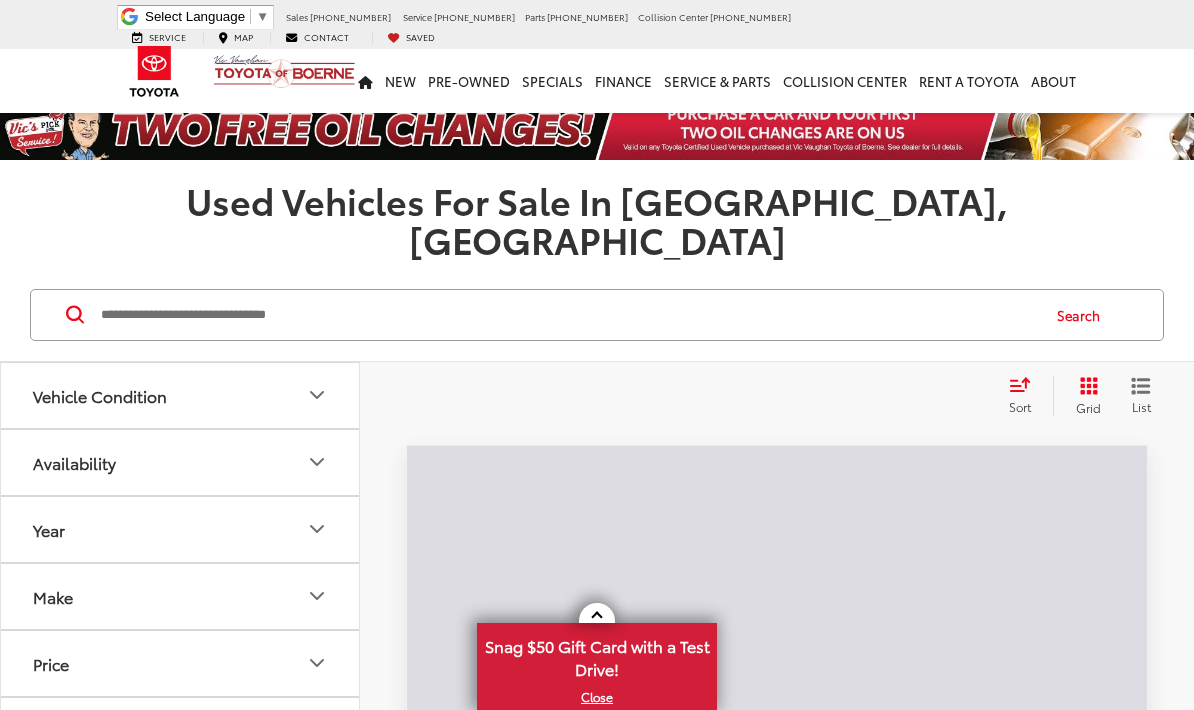 scroll, scrollTop: 0, scrollLeft: 0, axis: both 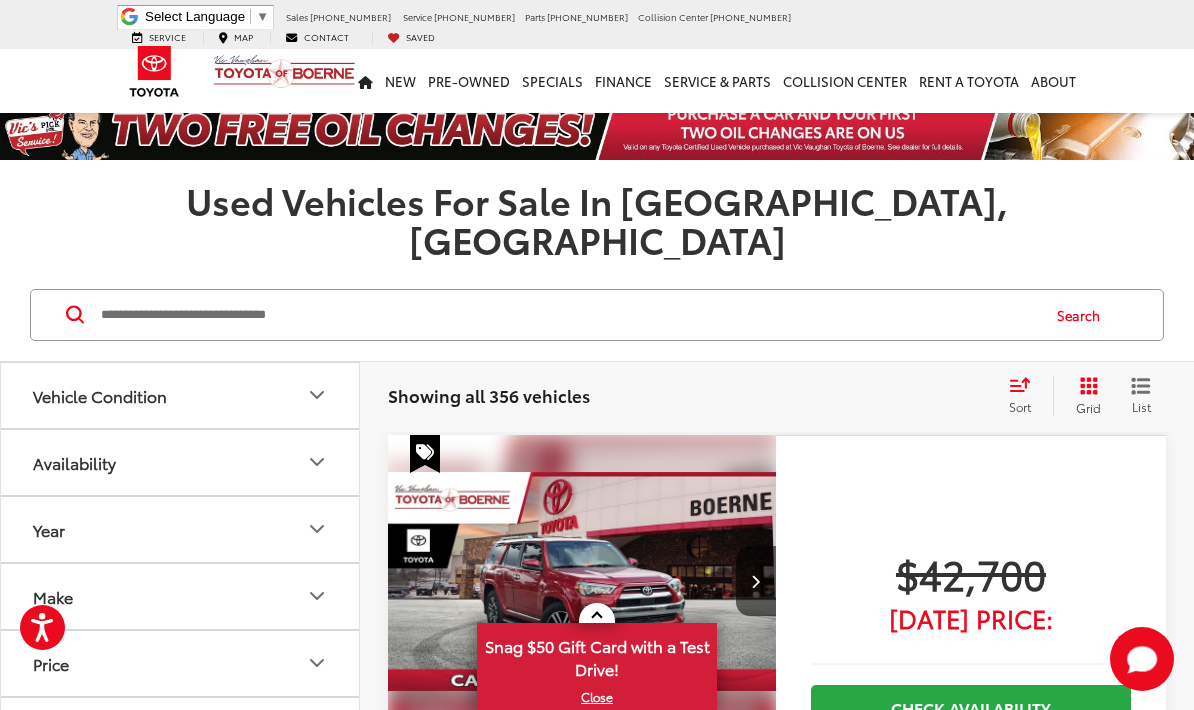 click 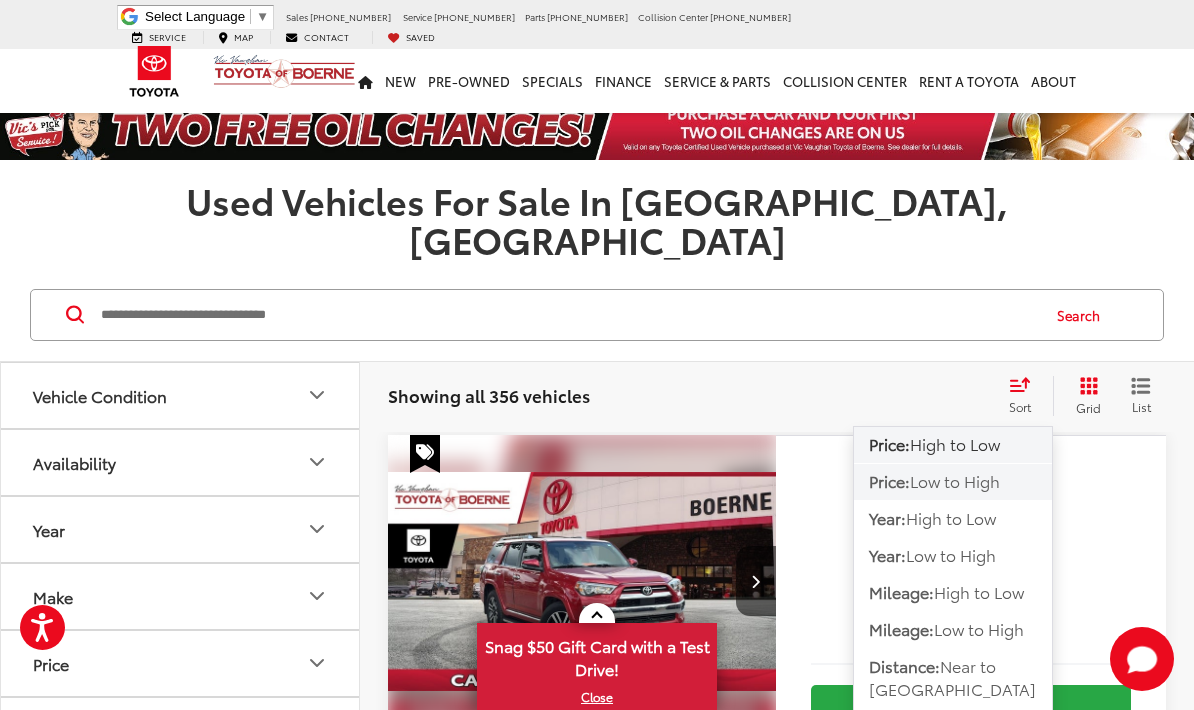 click on "Low to High" at bounding box center [955, 480] 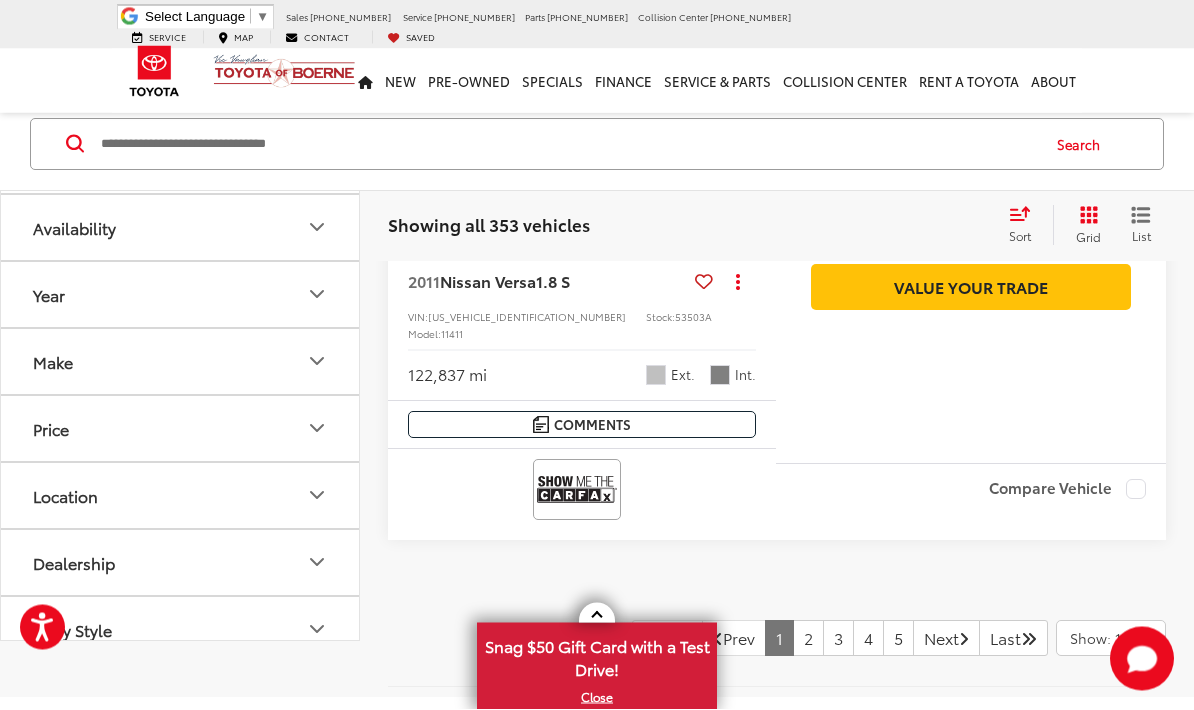 scroll, scrollTop: 7830, scrollLeft: 0, axis: vertical 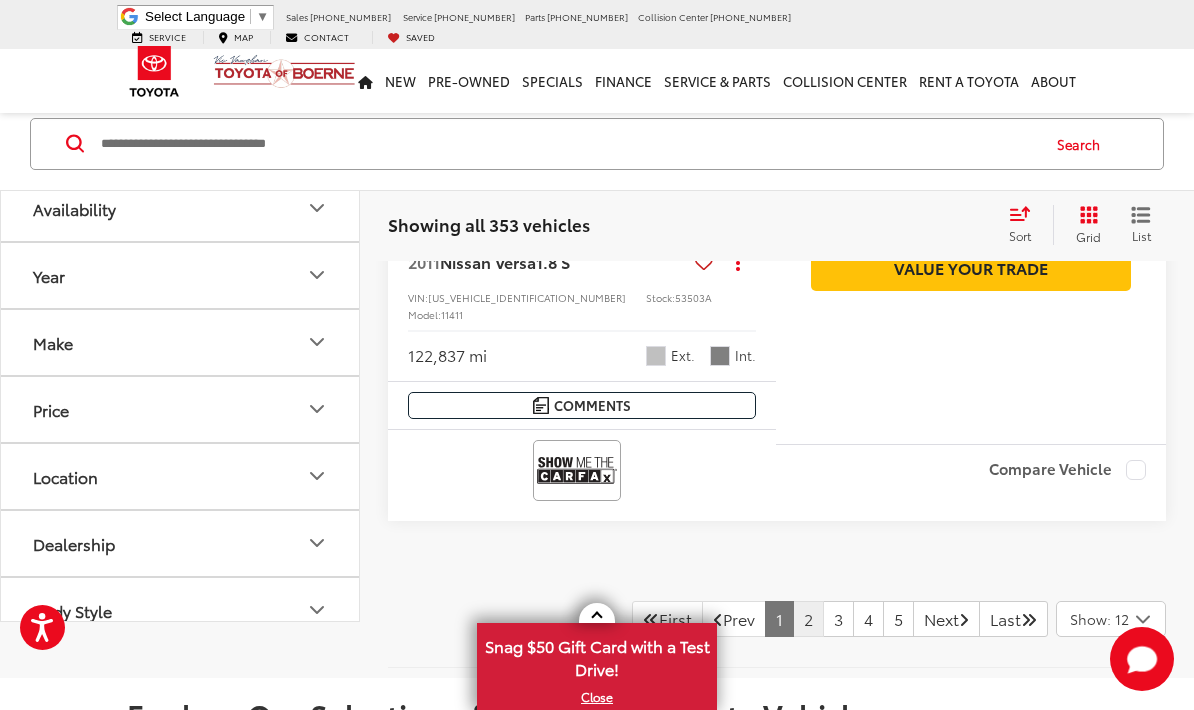 click on "2" at bounding box center [808, 619] 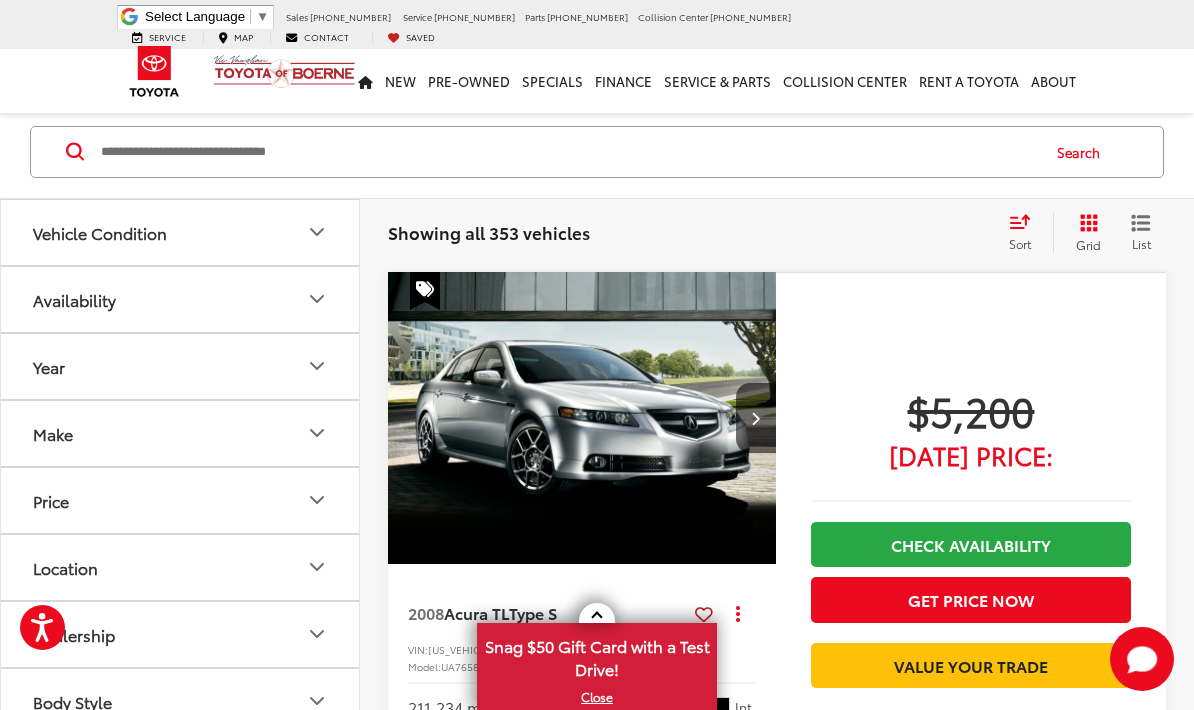 scroll, scrollTop: 164, scrollLeft: 0, axis: vertical 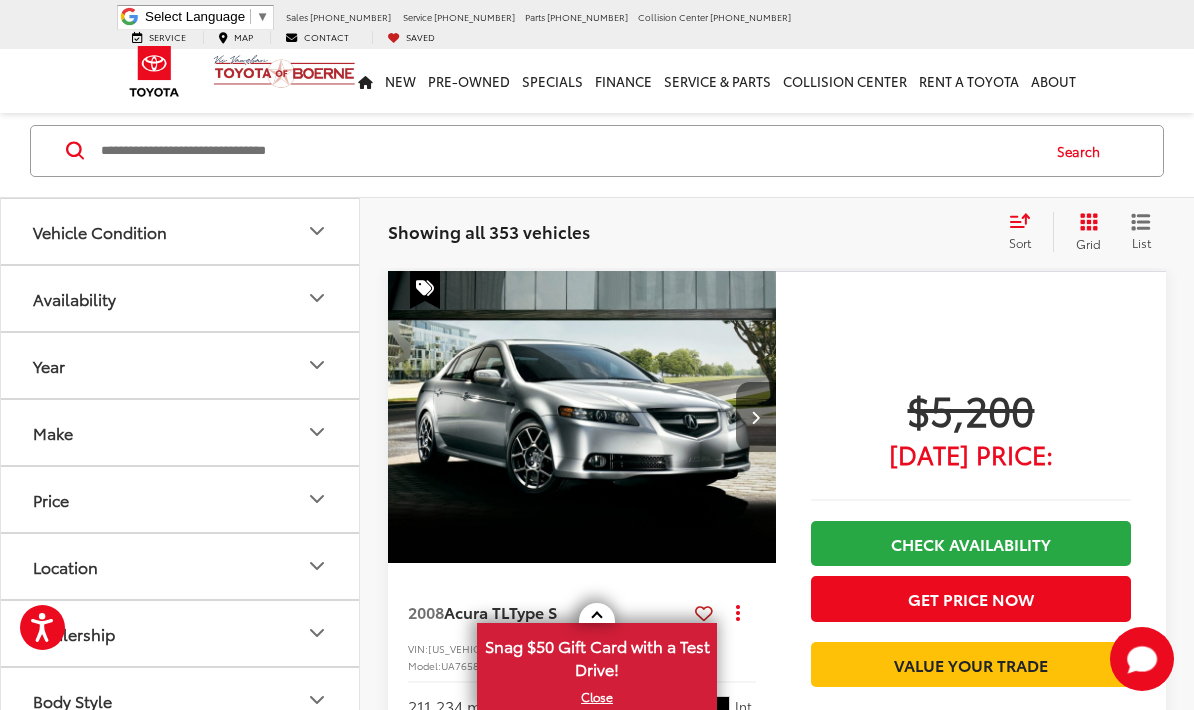 click at bounding box center [755, 417] 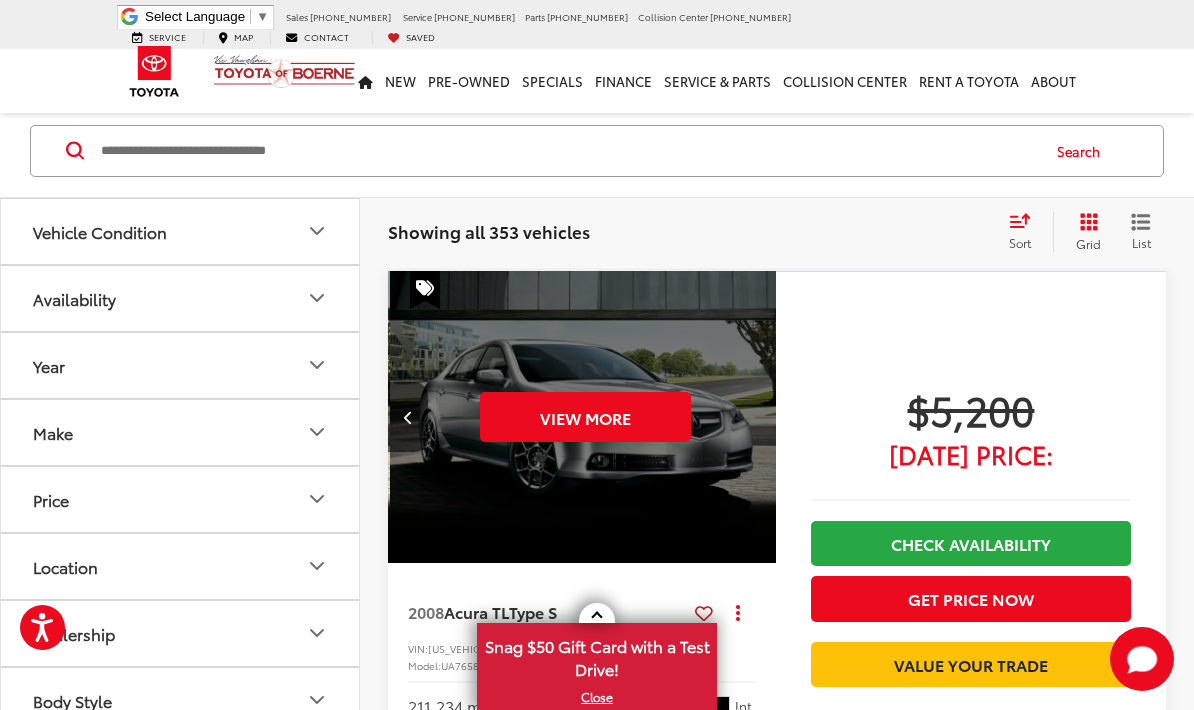 scroll, scrollTop: 0, scrollLeft: 391, axis: horizontal 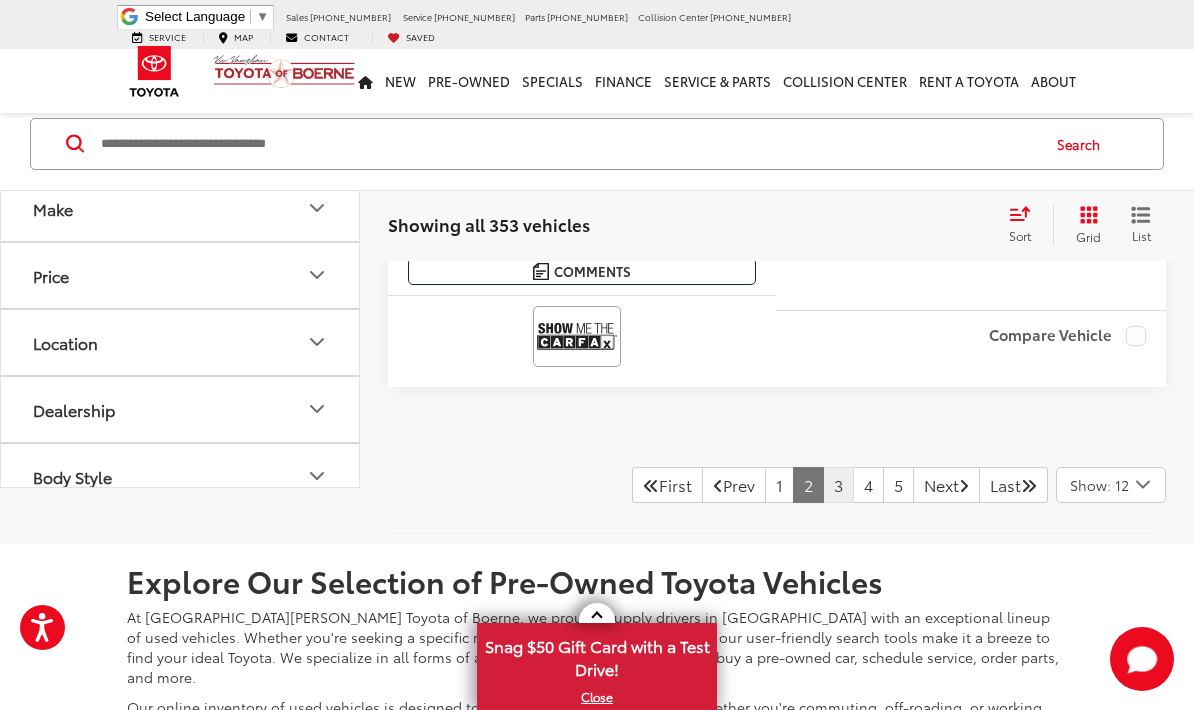 click on "3" at bounding box center [838, 485] 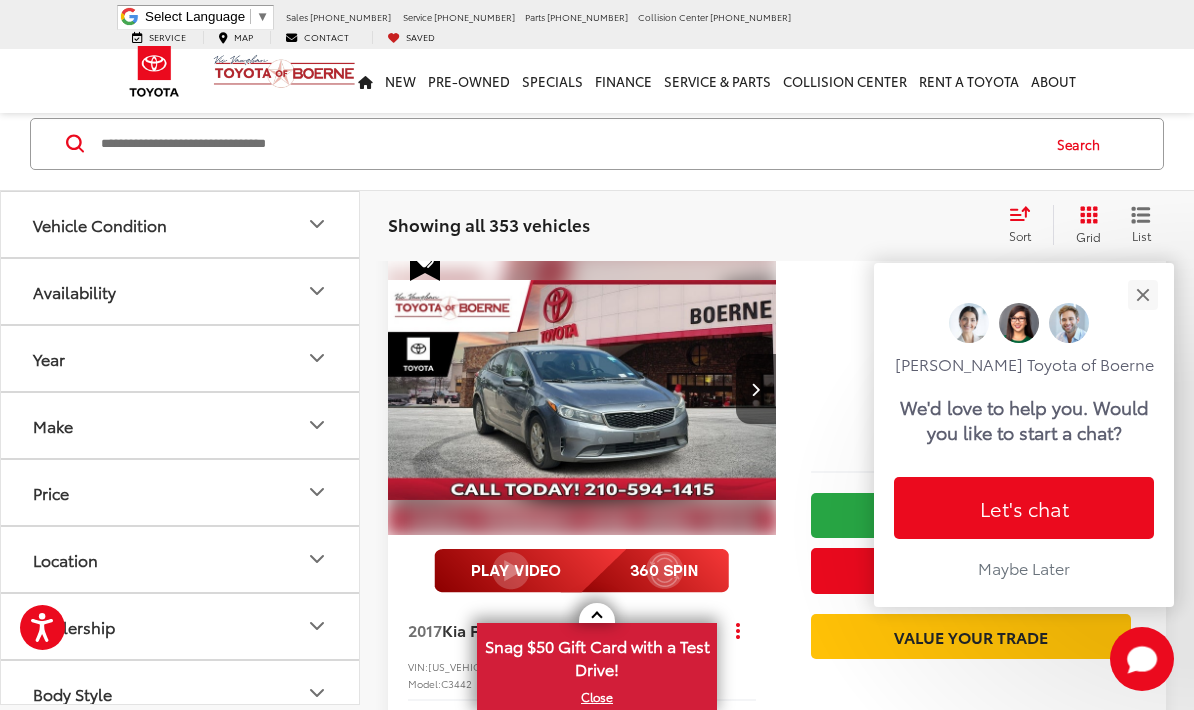 scroll, scrollTop: 2200, scrollLeft: 0, axis: vertical 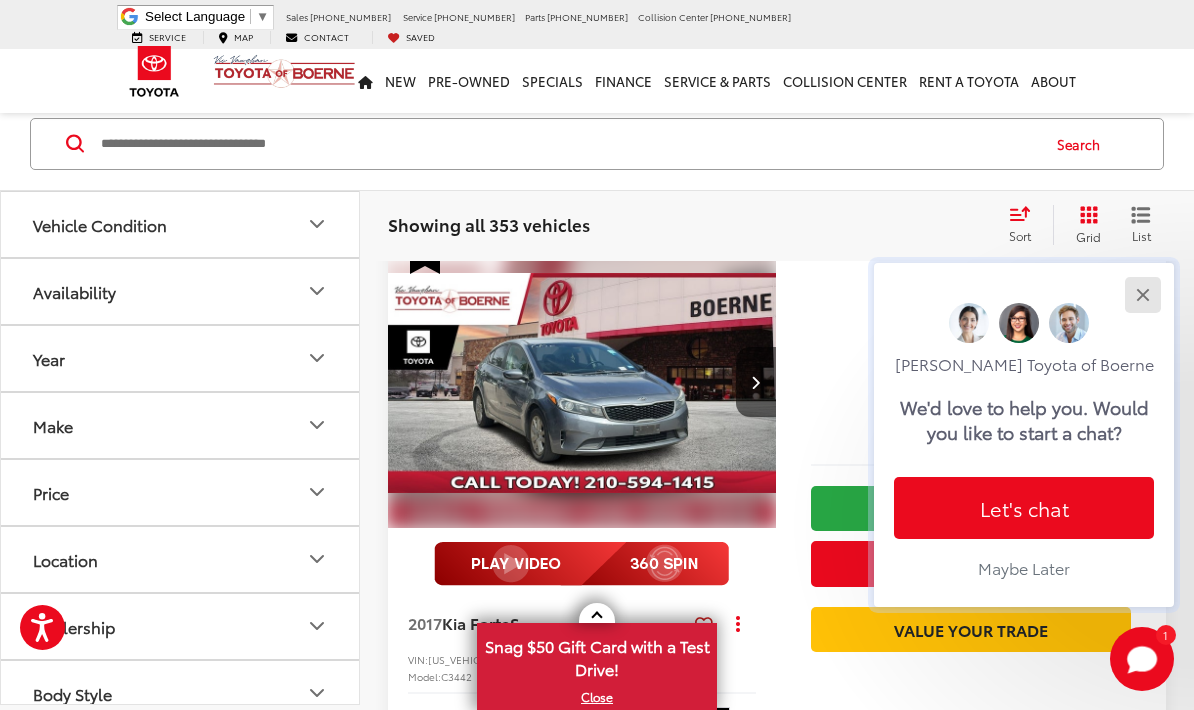 click at bounding box center [1142, 294] 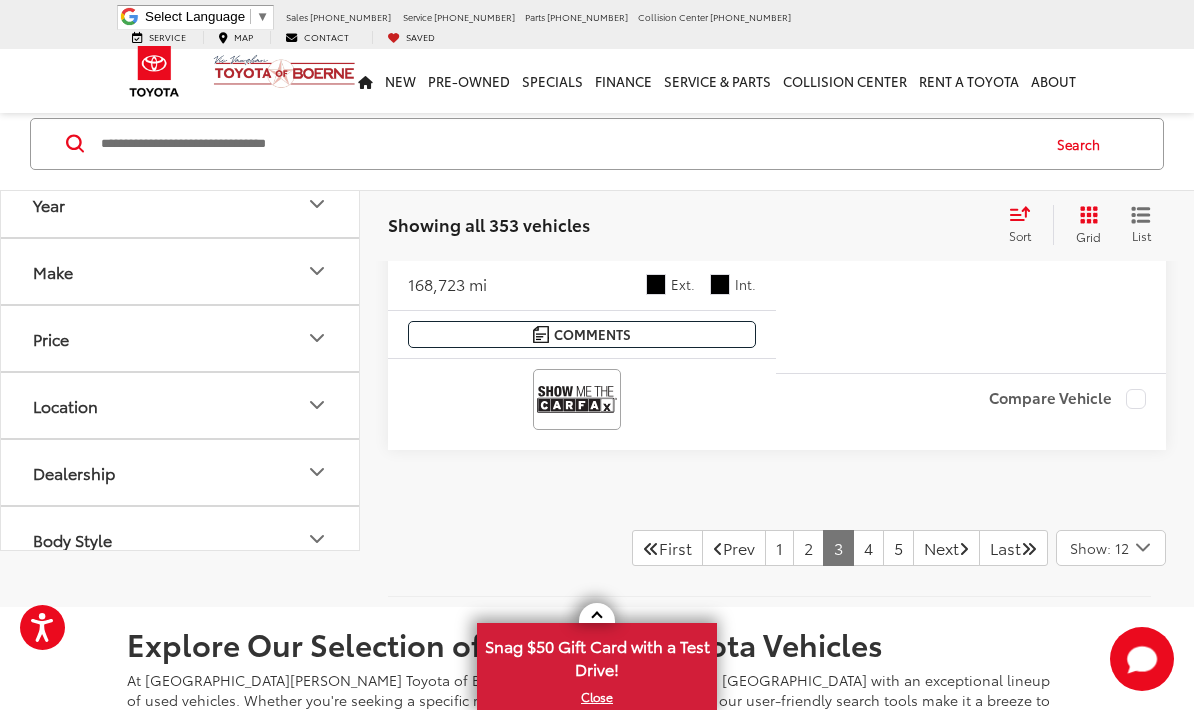 scroll, scrollTop: 8128, scrollLeft: 0, axis: vertical 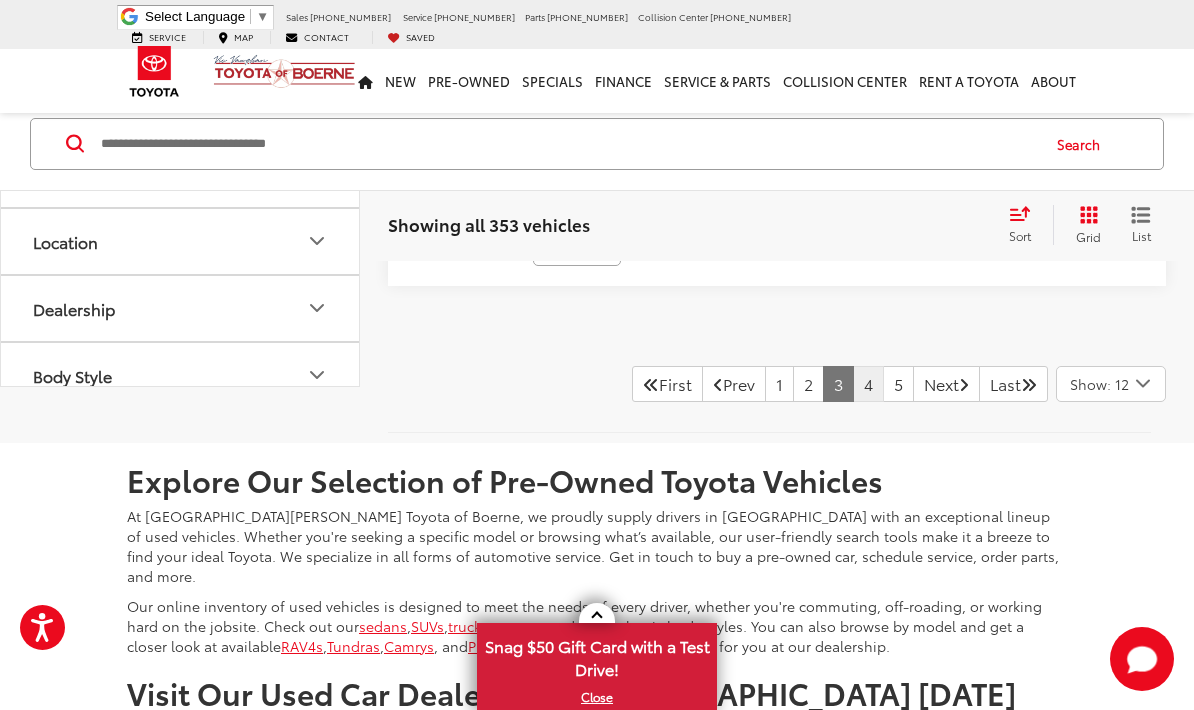 click on "4" at bounding box center (868, 384) 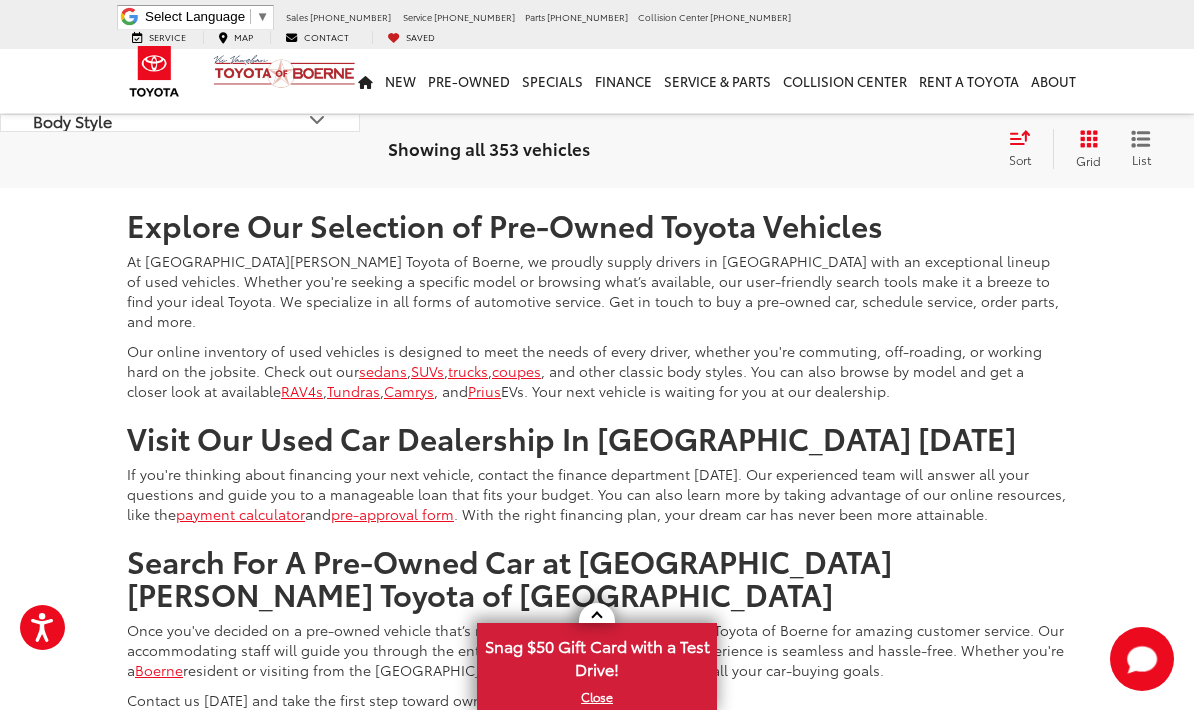 scroll, scrollTop: 8237, scrollLeft: 0, axis: vertical 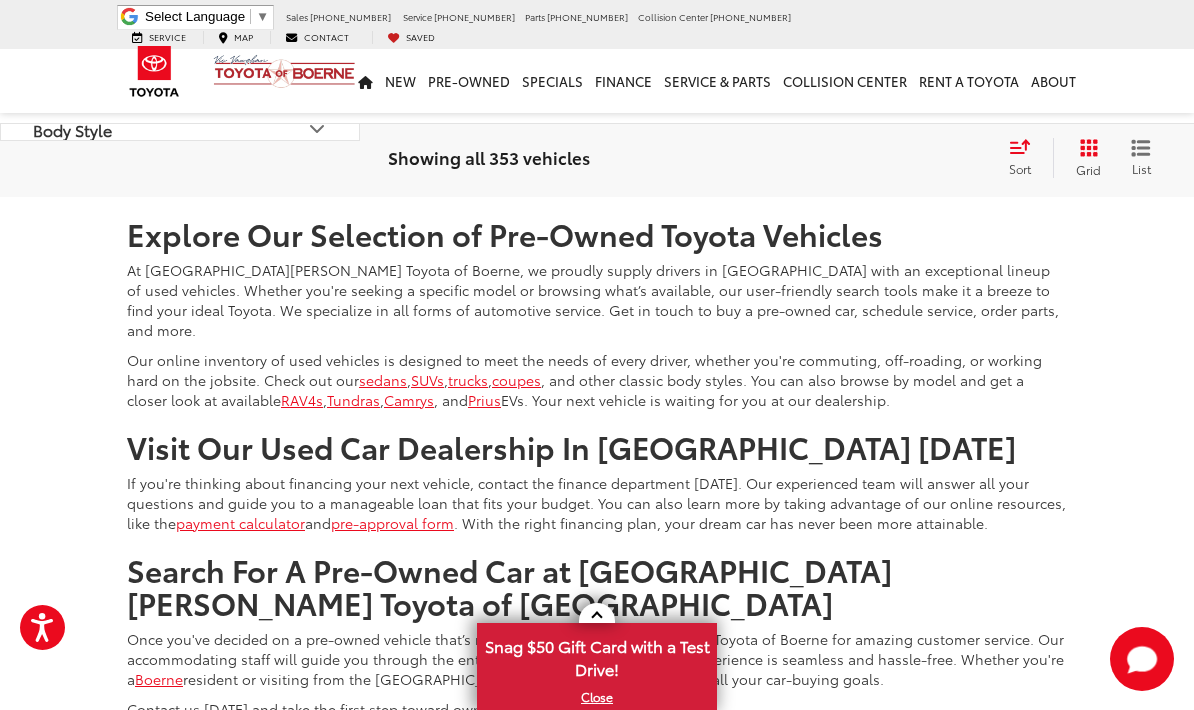 click on "3" at bounding box center [808, 138] 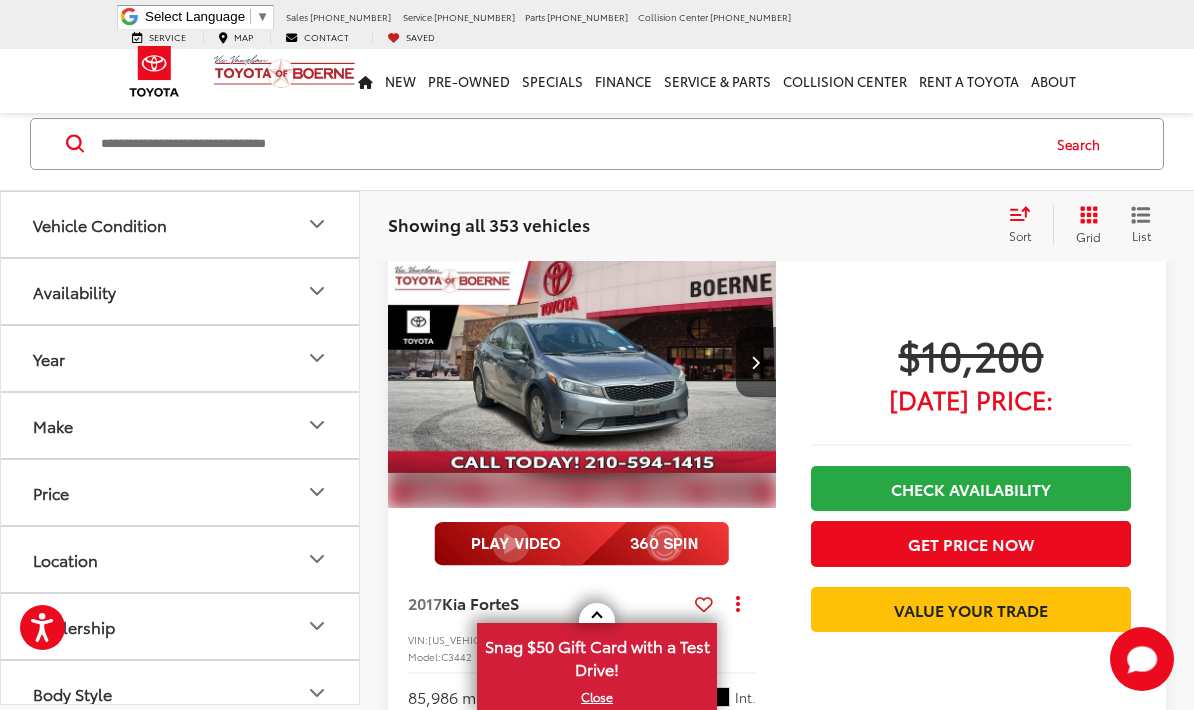 scroll, scrollTop: 2184, scrollLeft: 0, axis: vertical 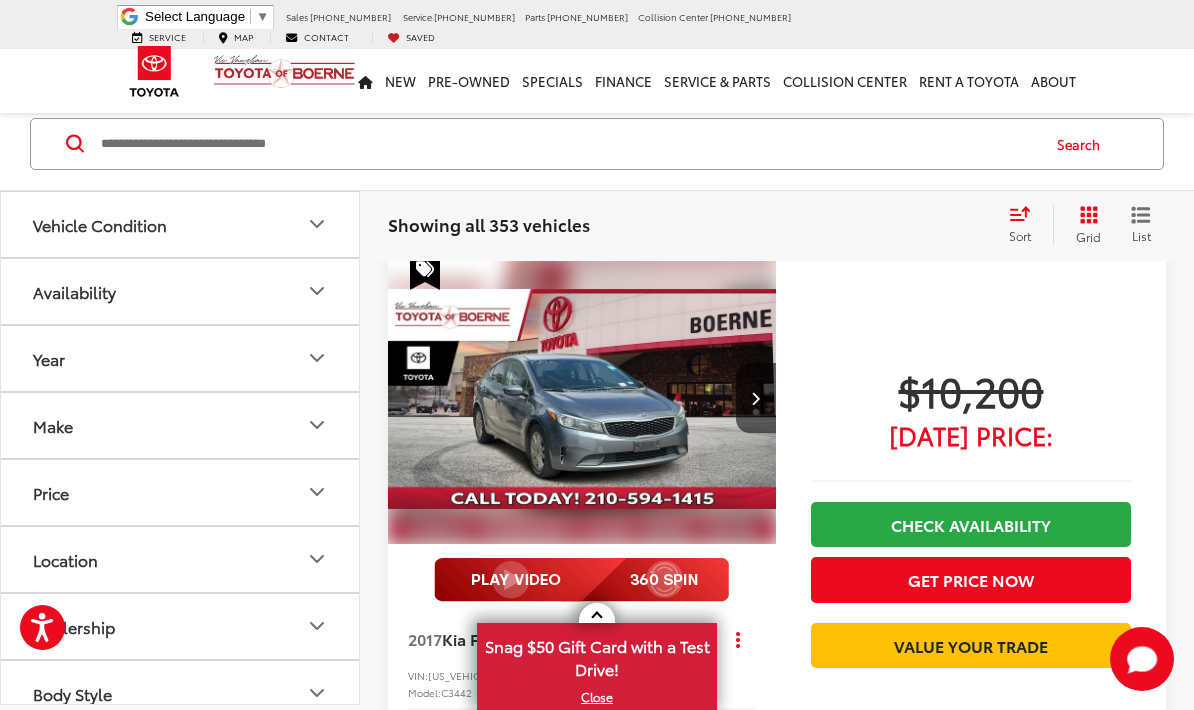click on "Kia Forte" at bounding box center [476, 638] 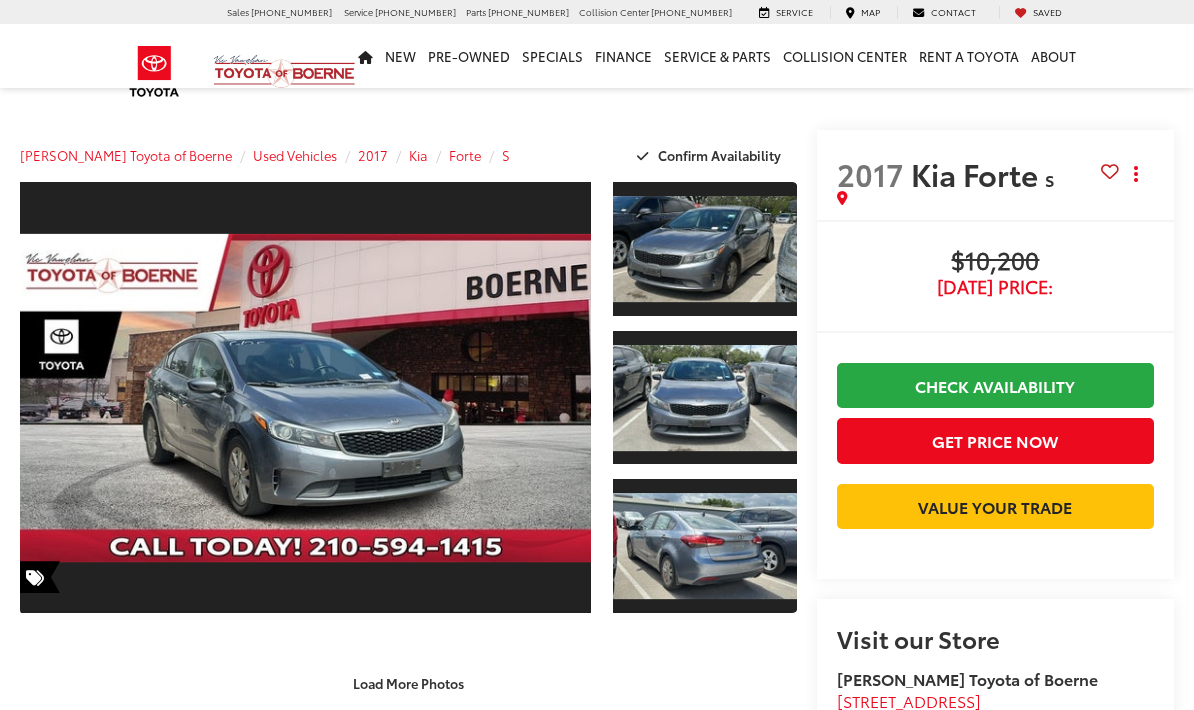 scroll, scrollTop: 0, scrollLeft: 0, axis: both 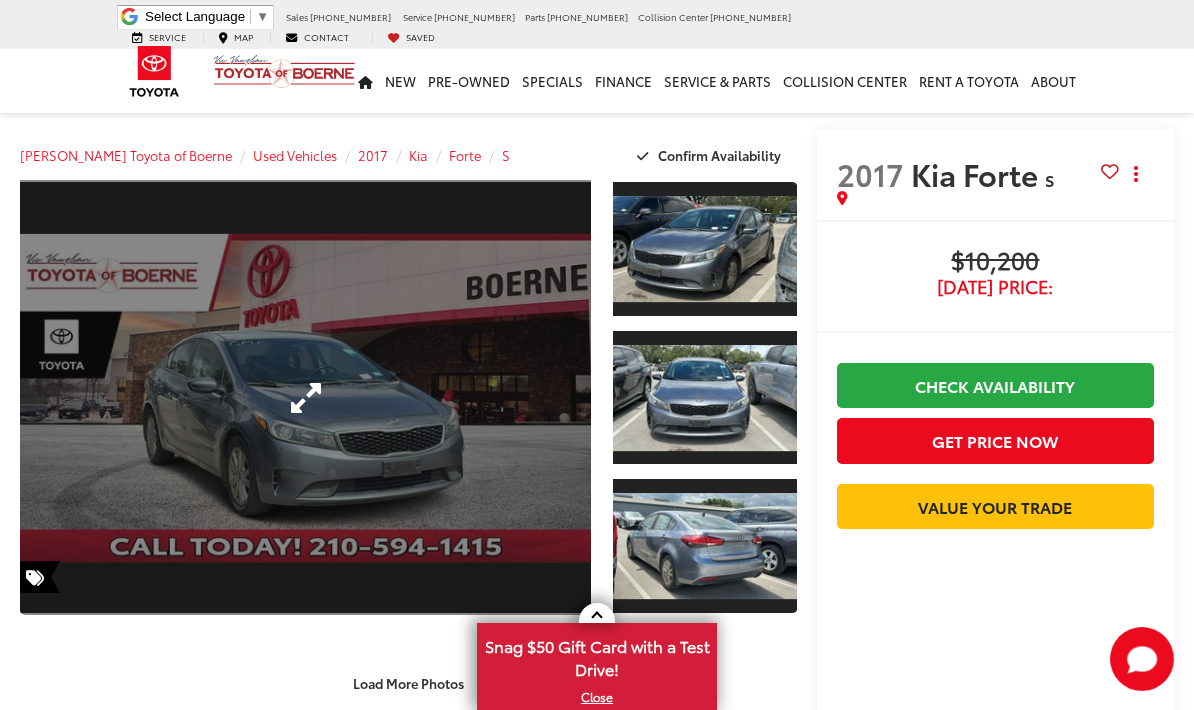 click at bounding box center [305, 397] 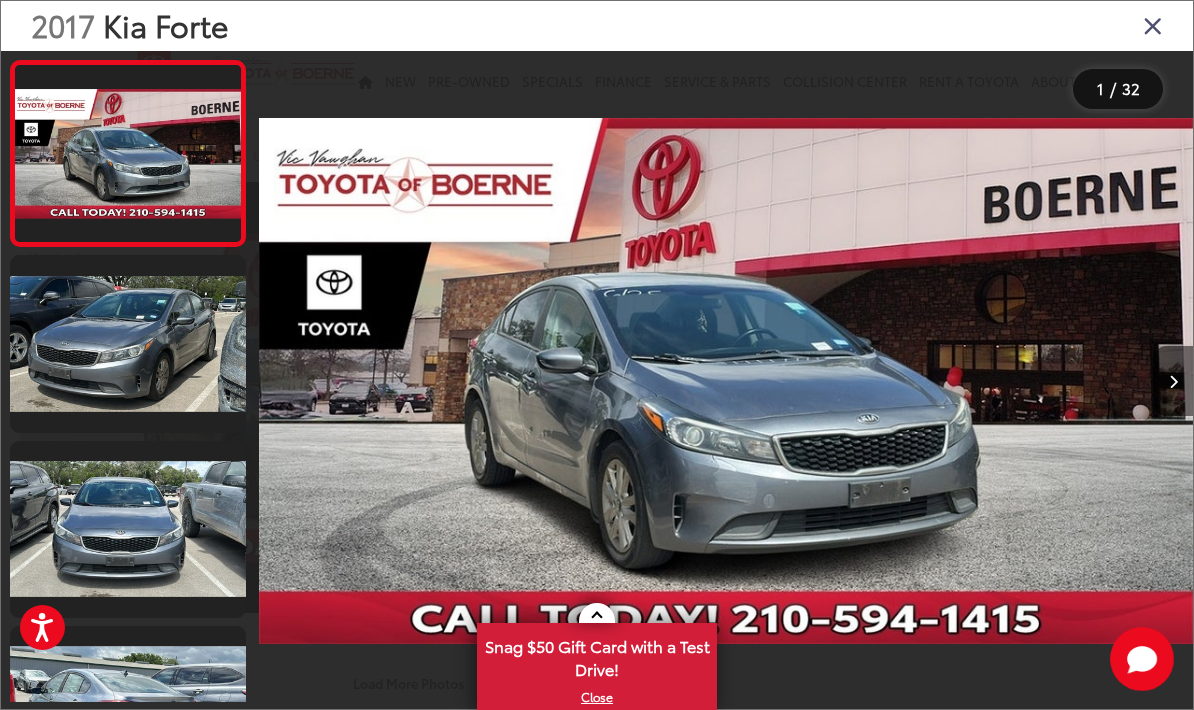 click at bounding box center [1173, 381] 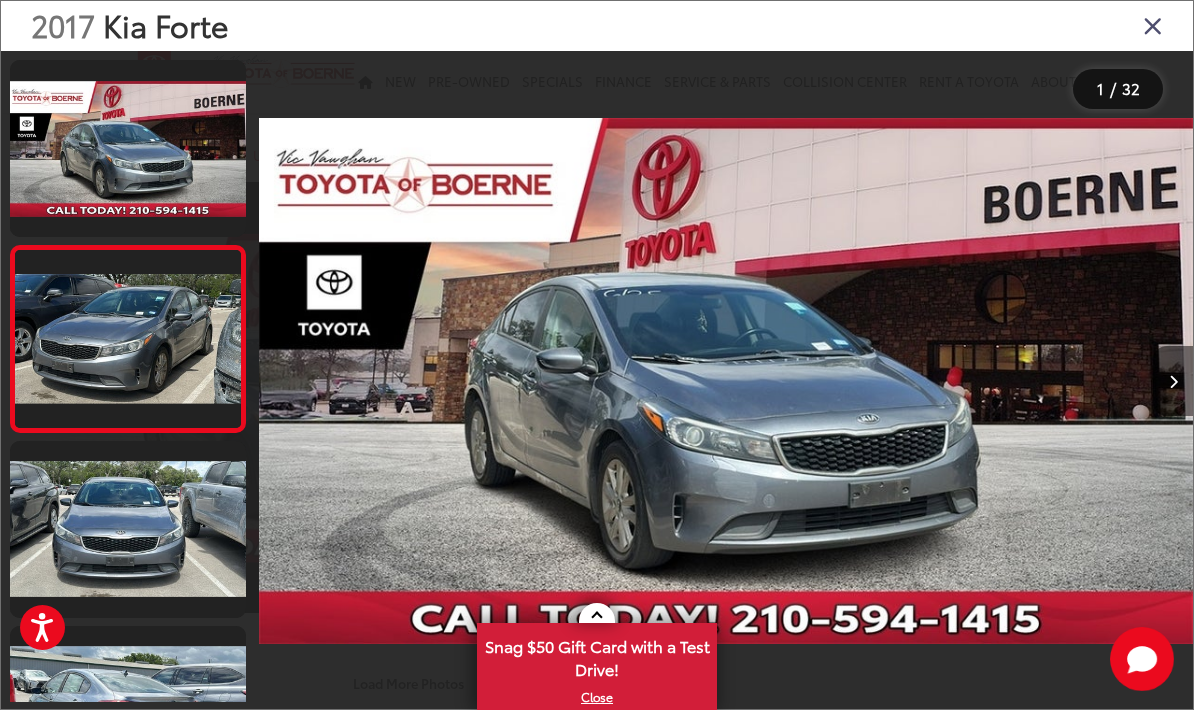 scroll, scrollTop: 0, scrollLeft: 794, axis: horizontal 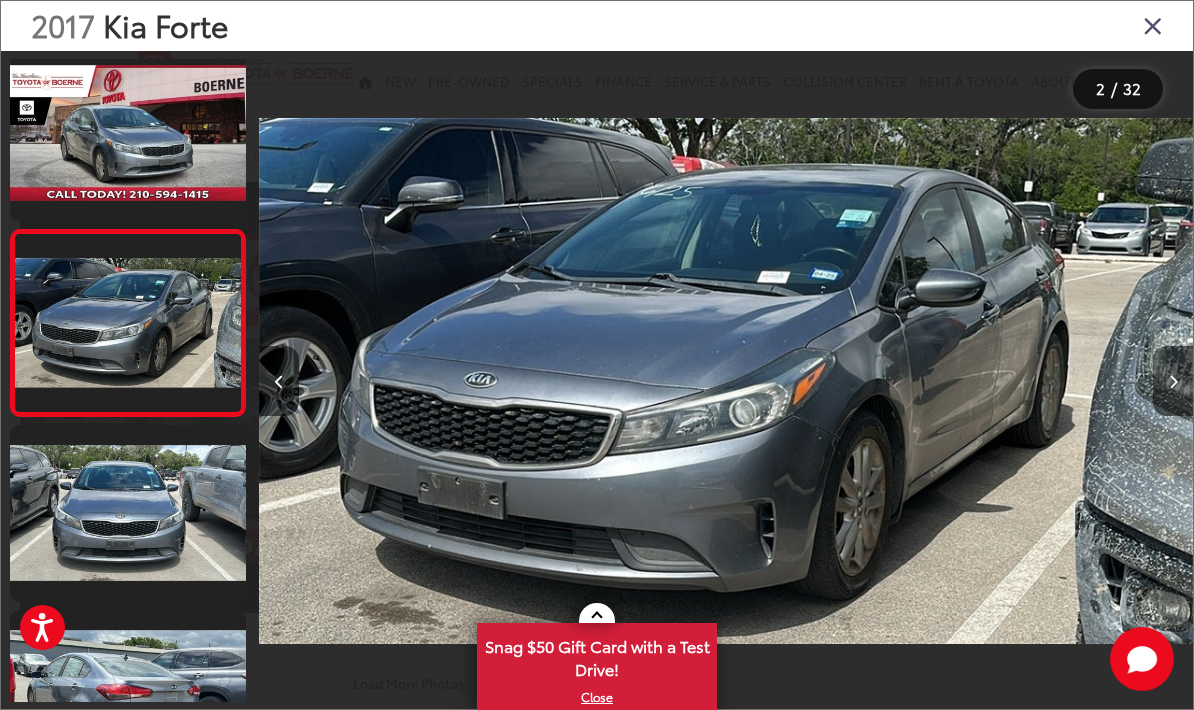 click at bounding box center (1173, 382) 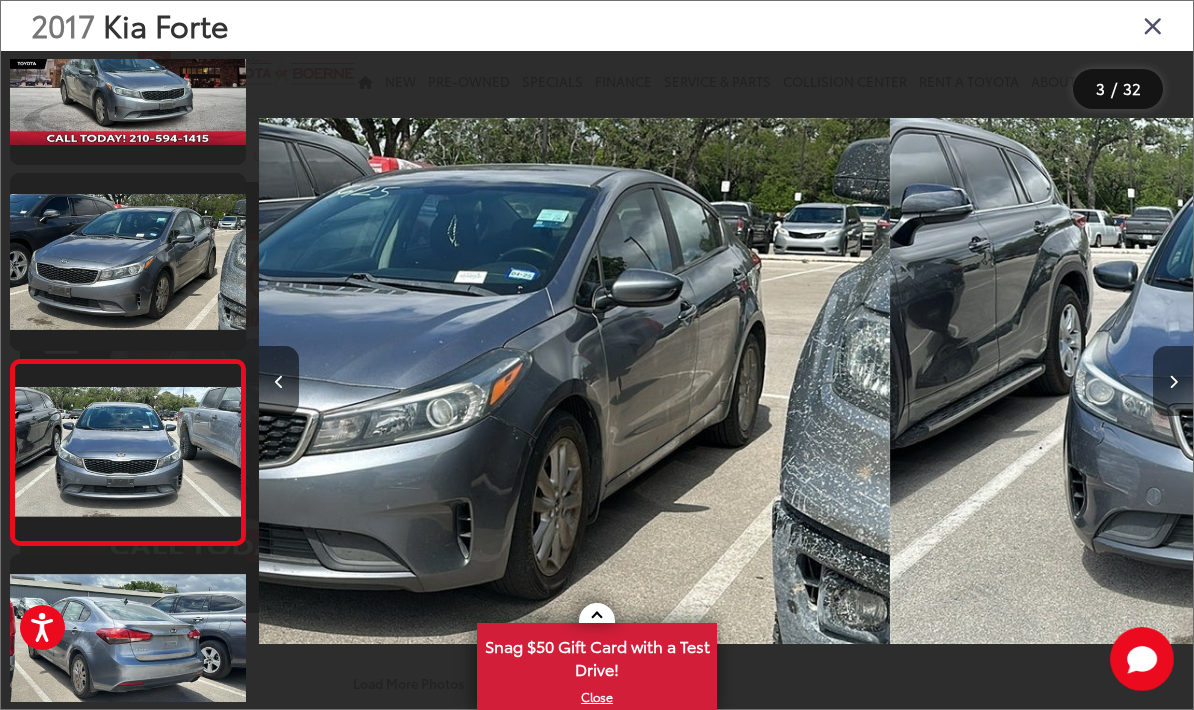 scroll, scrollTop: 0, scrollLeft: 1697, axis: horizontal 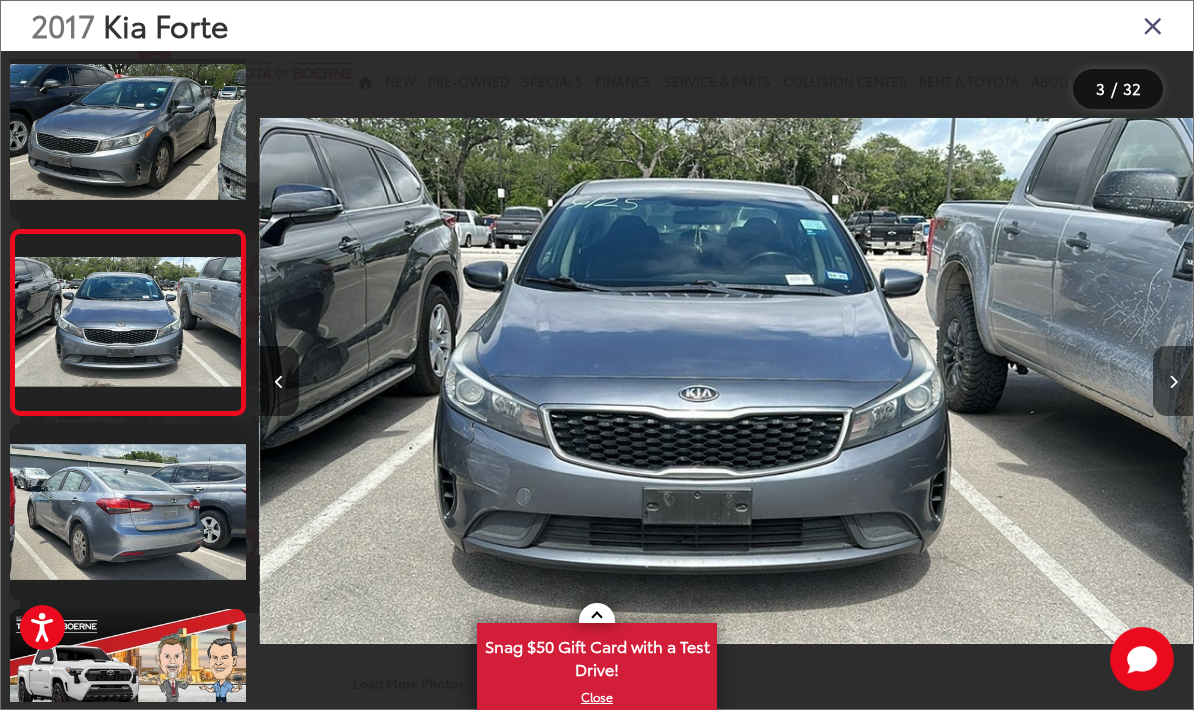 click at bounding box center (1173, 381) 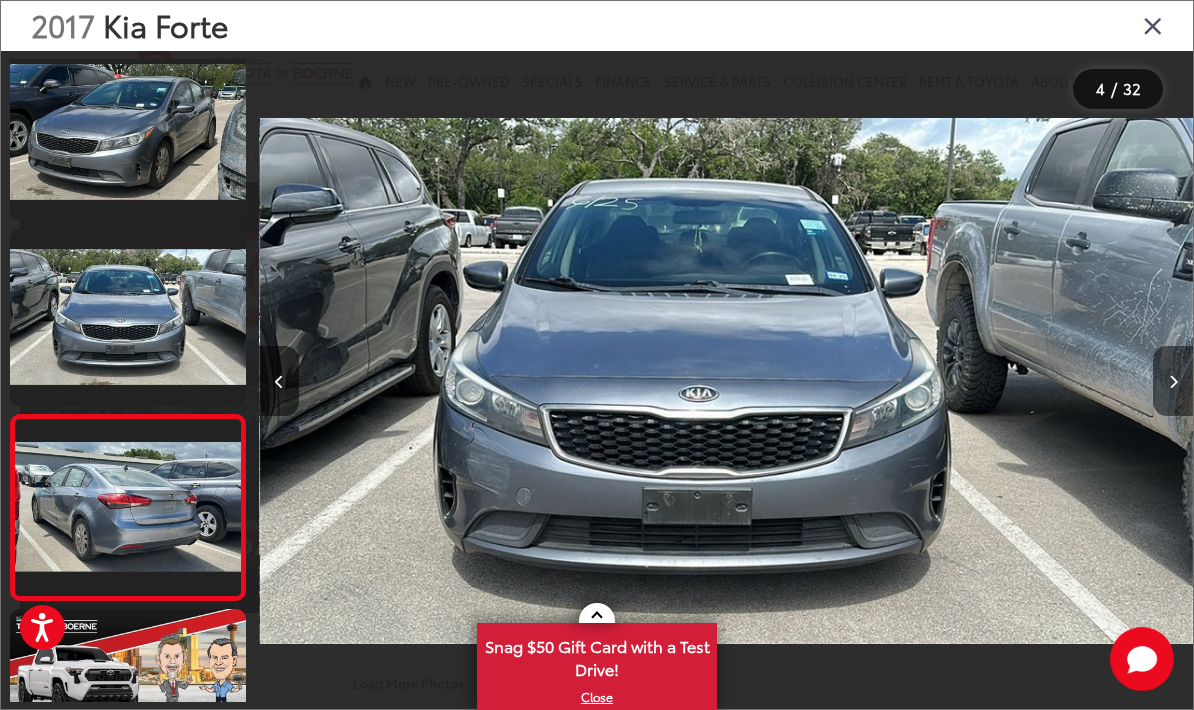 scroll, scrollTop: 0, scrollLeft: 1964, axis: horizontal 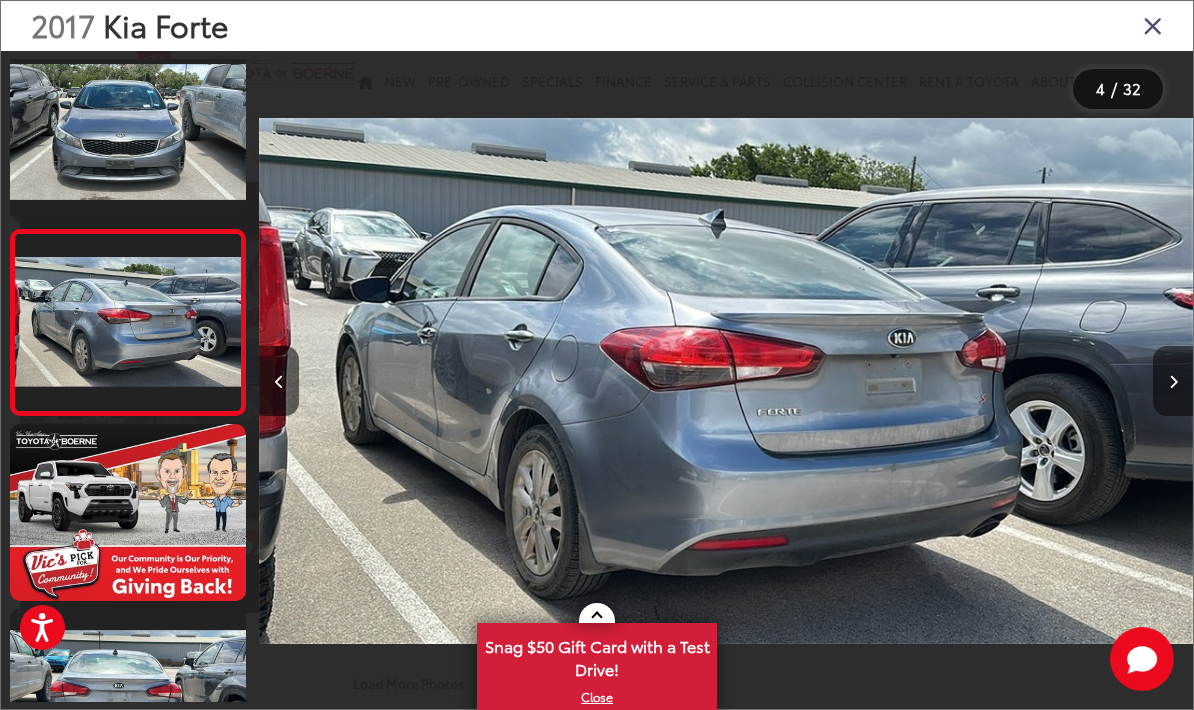 click at bounding box center (1173, 381) 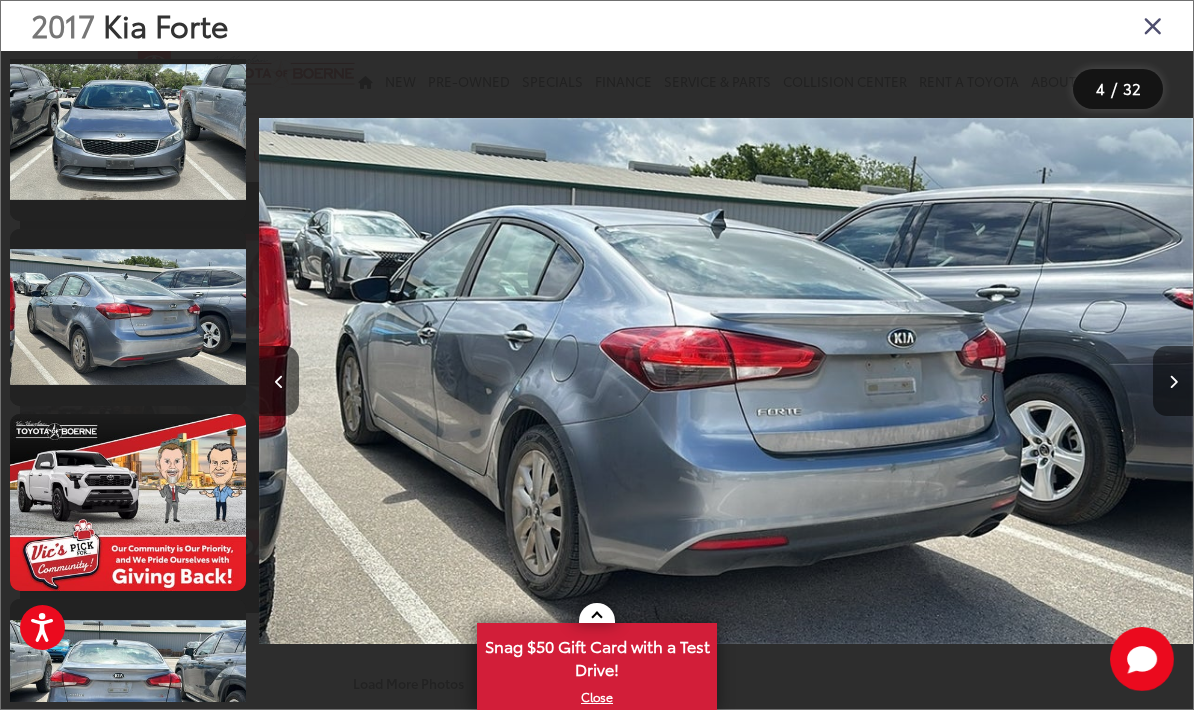 scroll, scrollTop: 0, scrollLeft: 3145, axis: horizontal 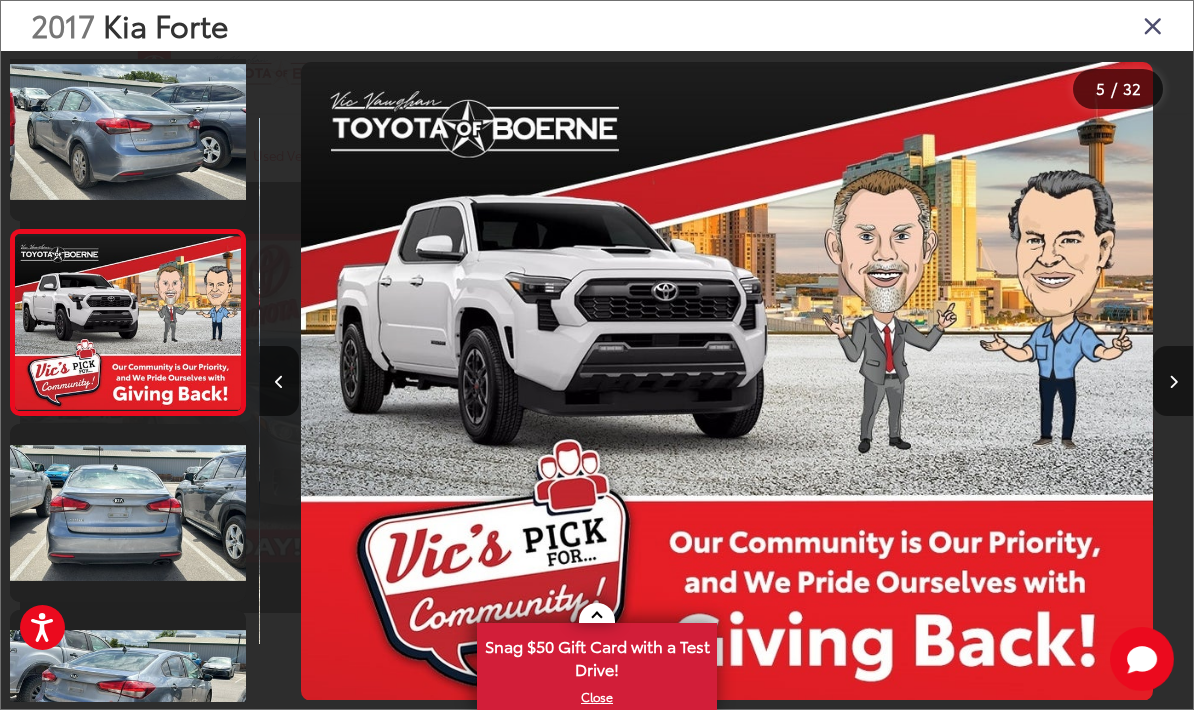 click at bounding box center (1173, 381) 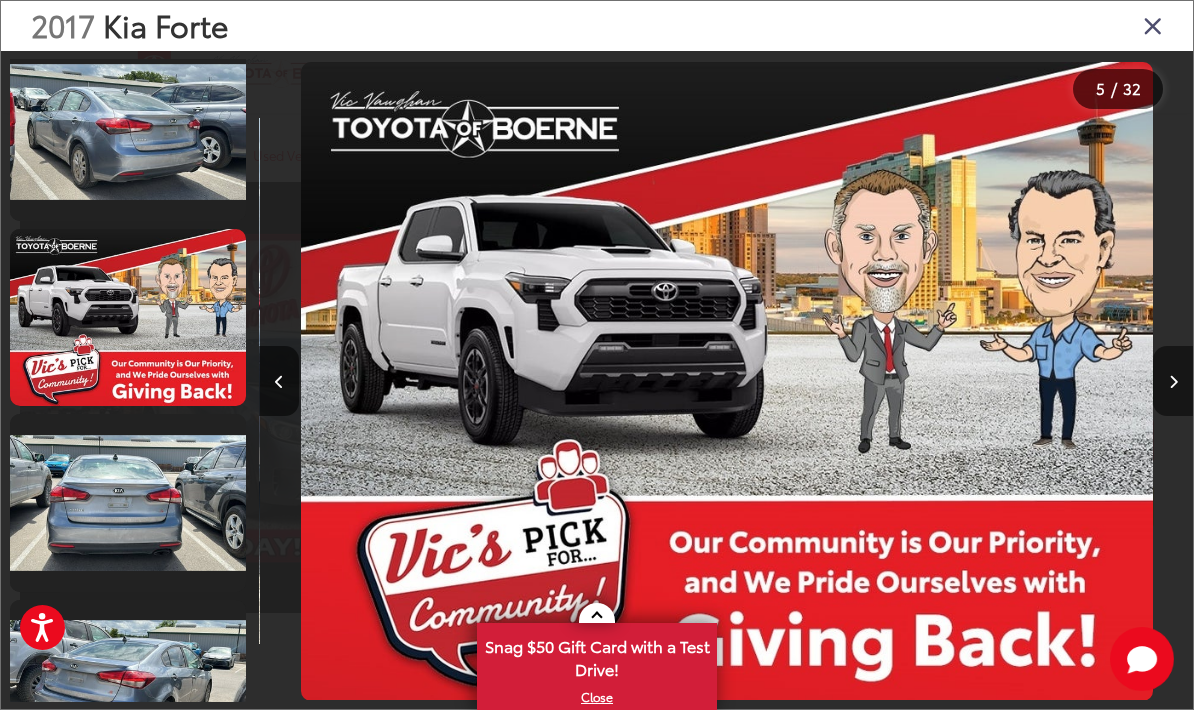 scroll, scrollTop: 0, scrollLeft: 4526, axis: horizontal 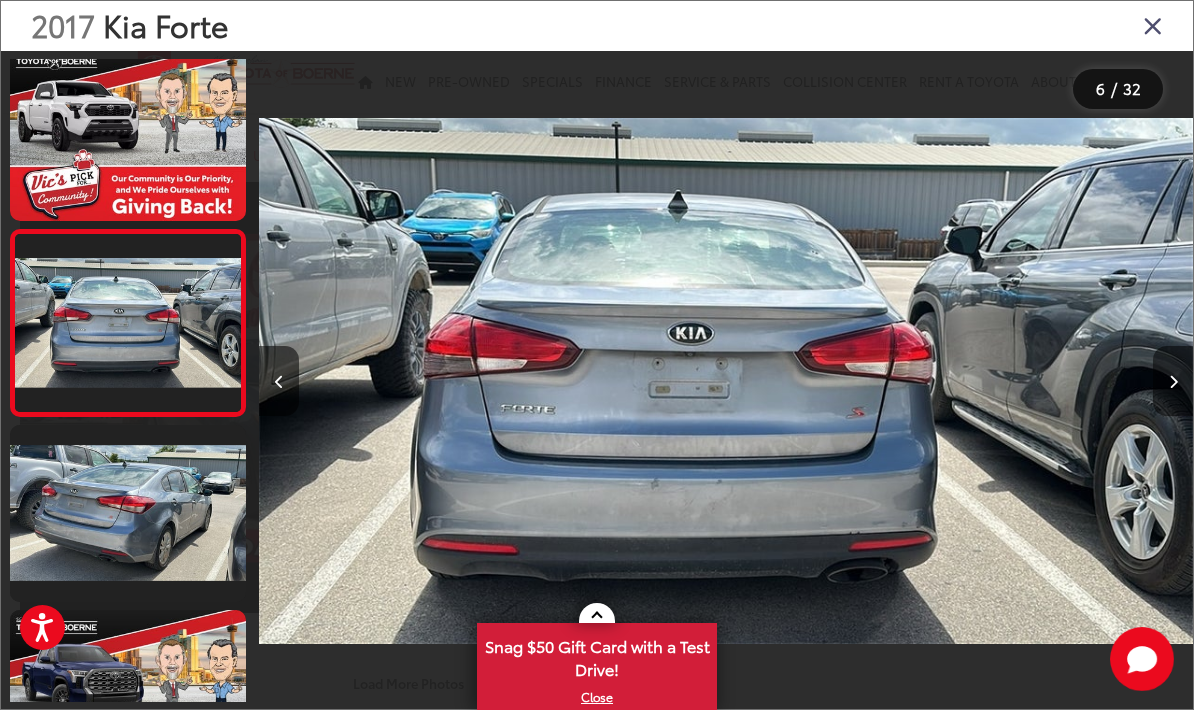 click at bounding box center (1173, 381) 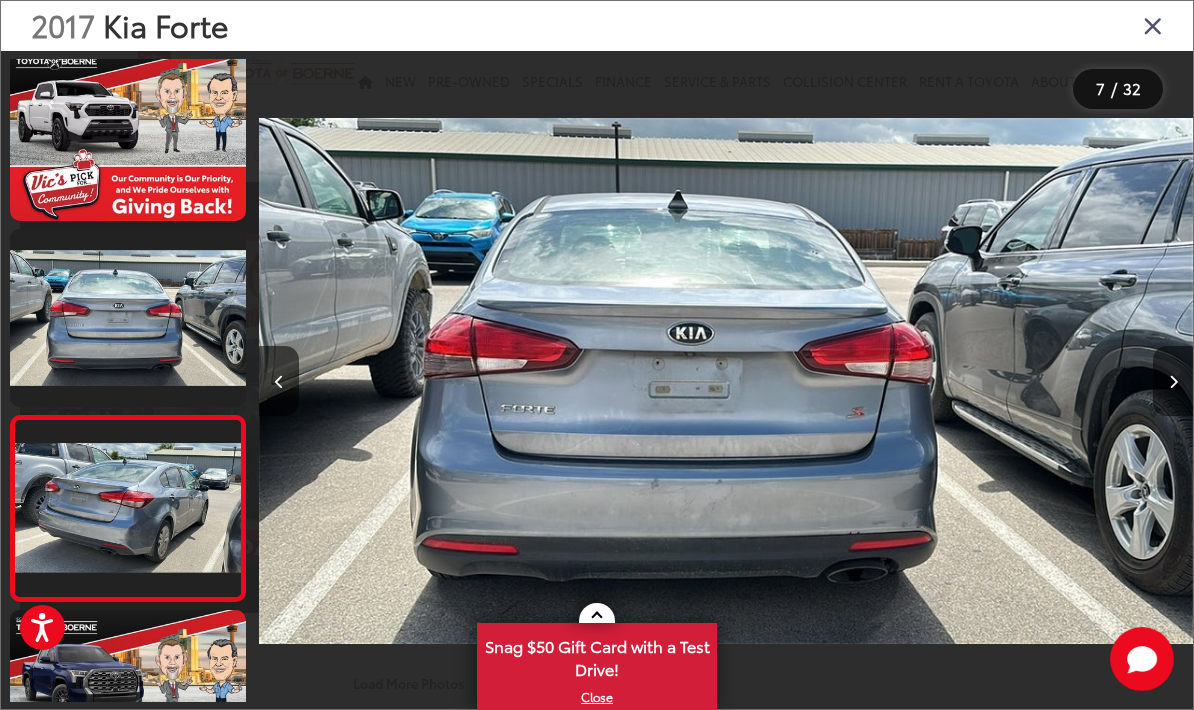 scroll, scrollTop: 0, scrollLeft: 5499, axis: horizontal 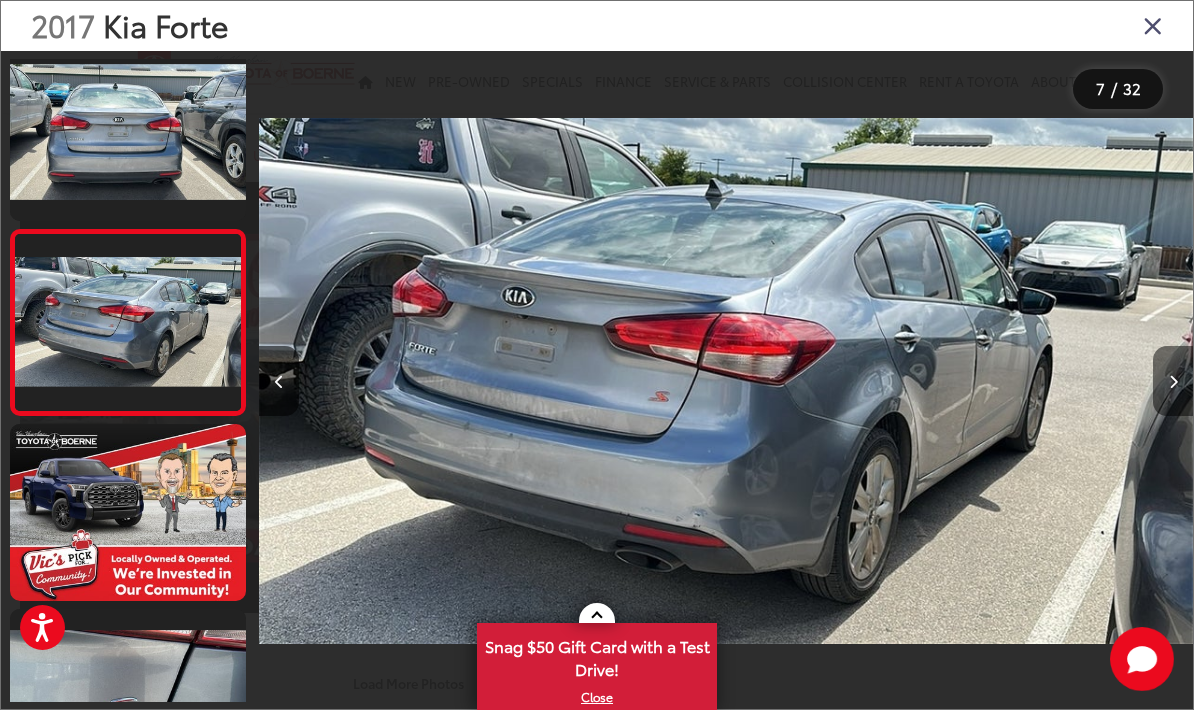 click at bounding box center [1173, 381] 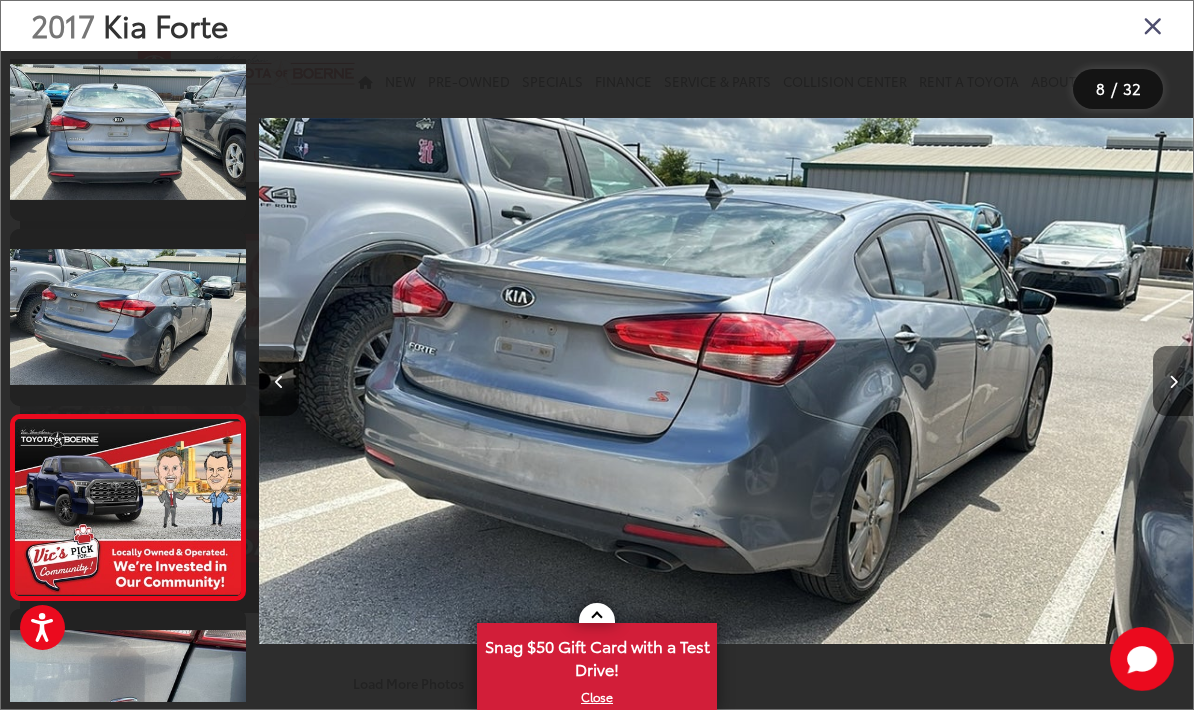 scroll, scrollTop: 0, scrollLeft: 6452, axis: horizontal 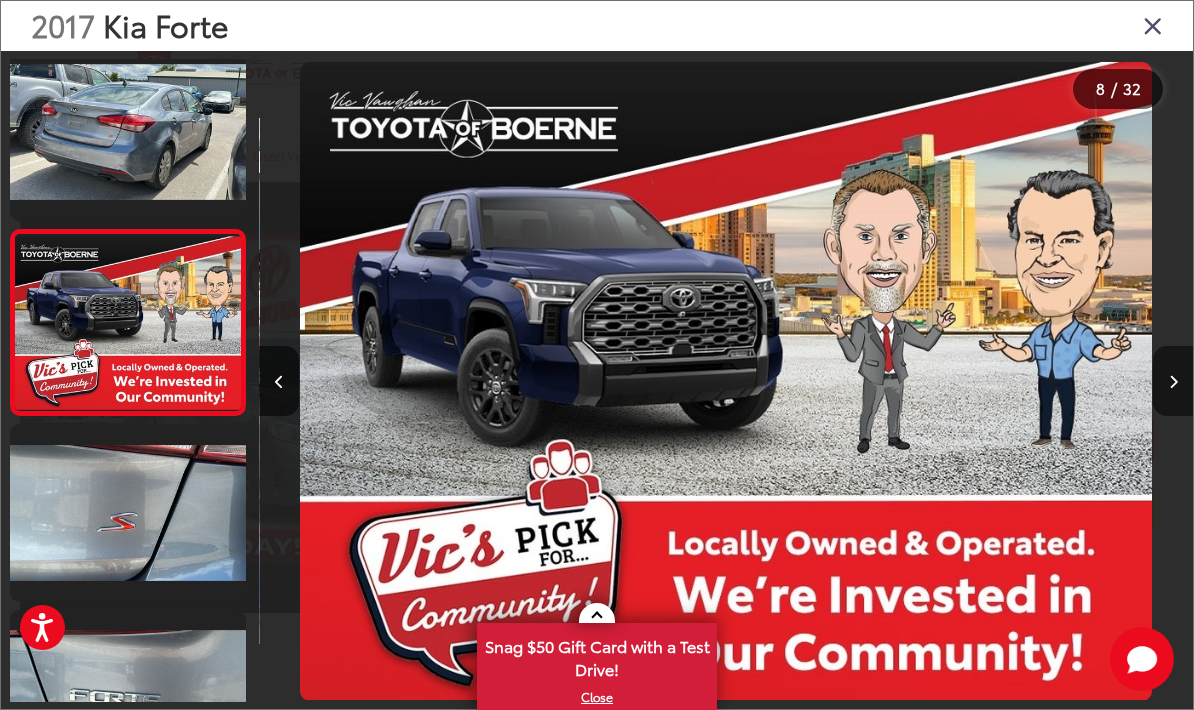 click at bounding box center (1173, 381) 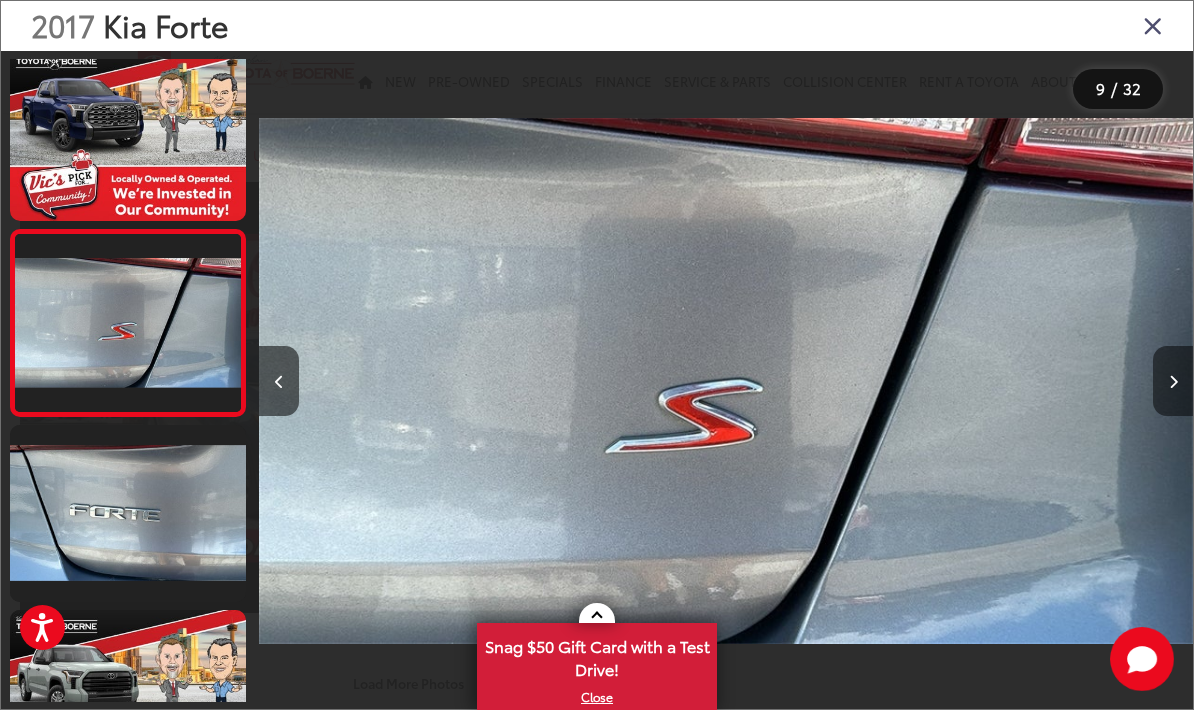 click at bounding box center (1173, 381) 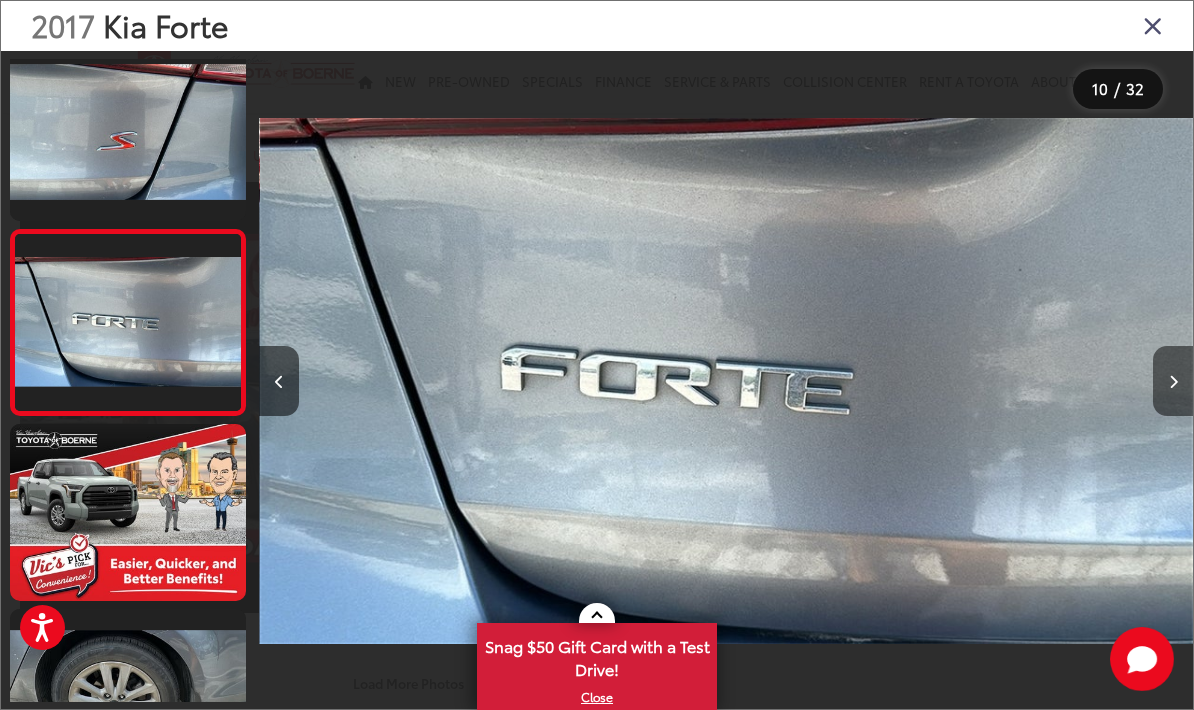 click at bounding box center [1173, 381] 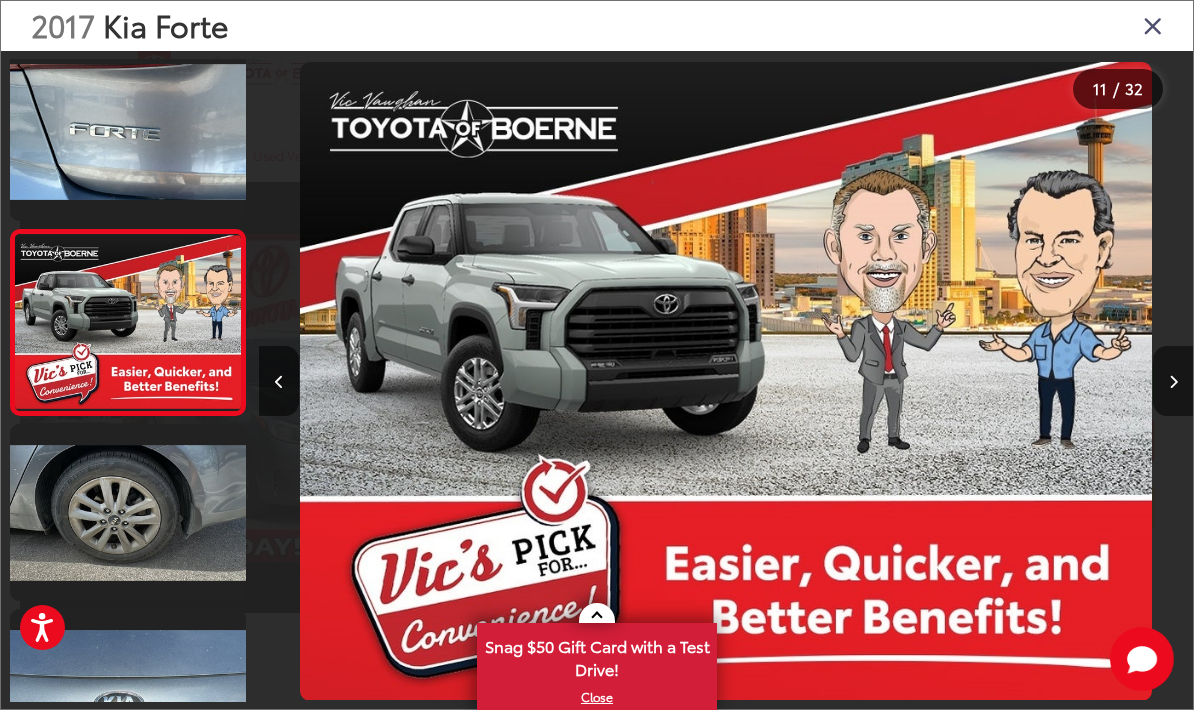click at bounding box center (1173, 381) 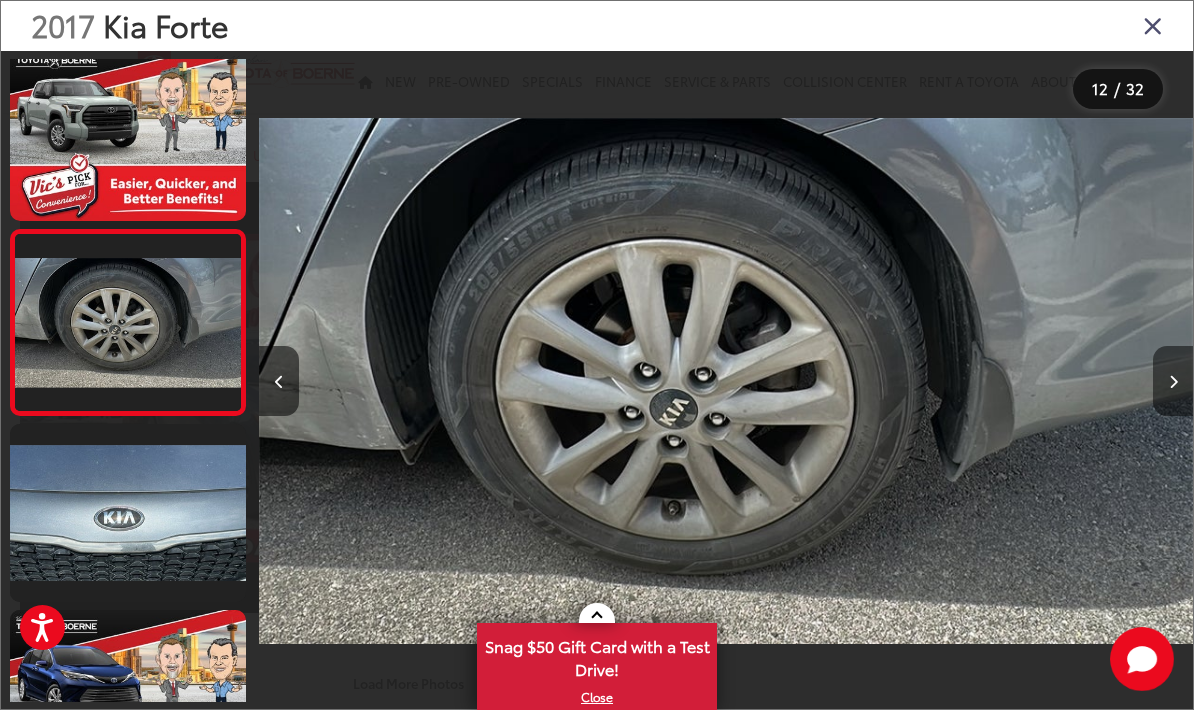click at bounding box center [1173, 381] 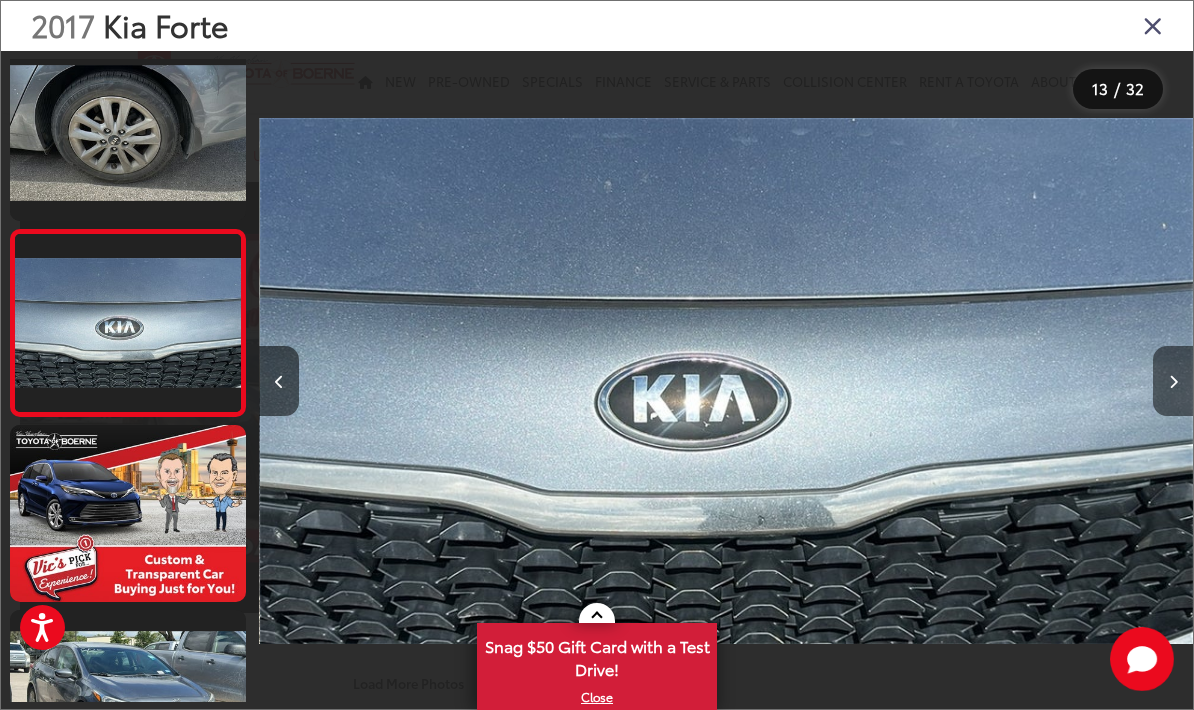 click at bounding box center [1173, 381] 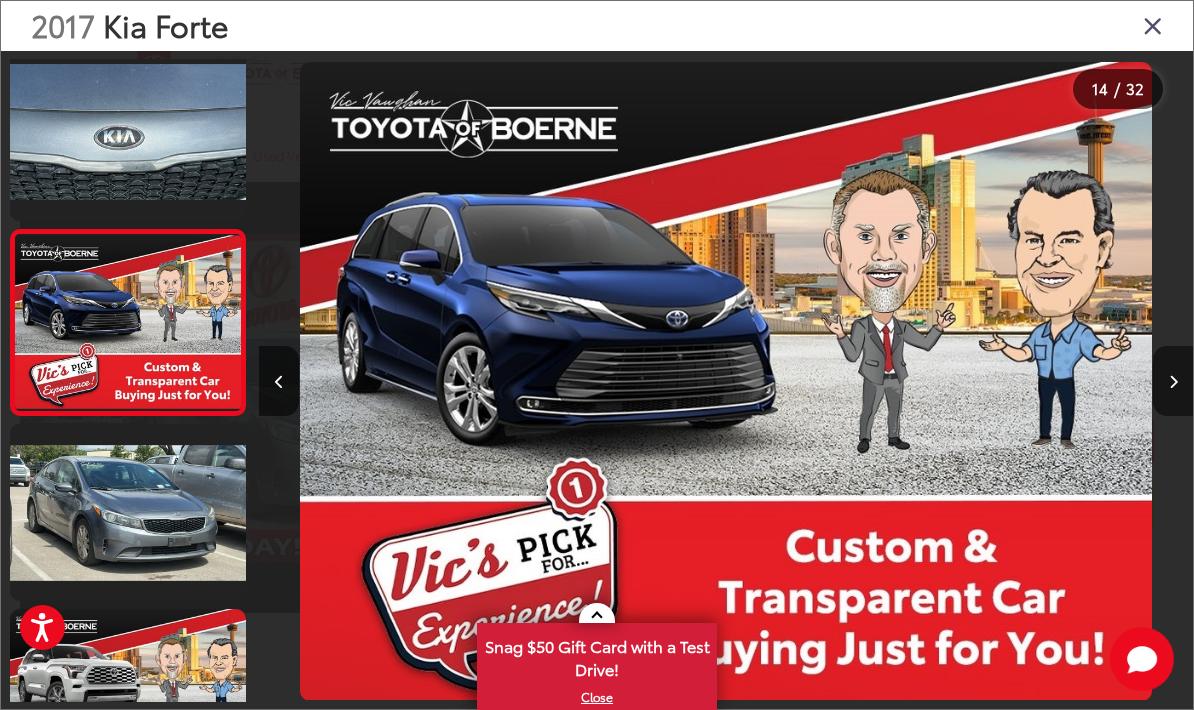 click at bounding box center [1173, 381] 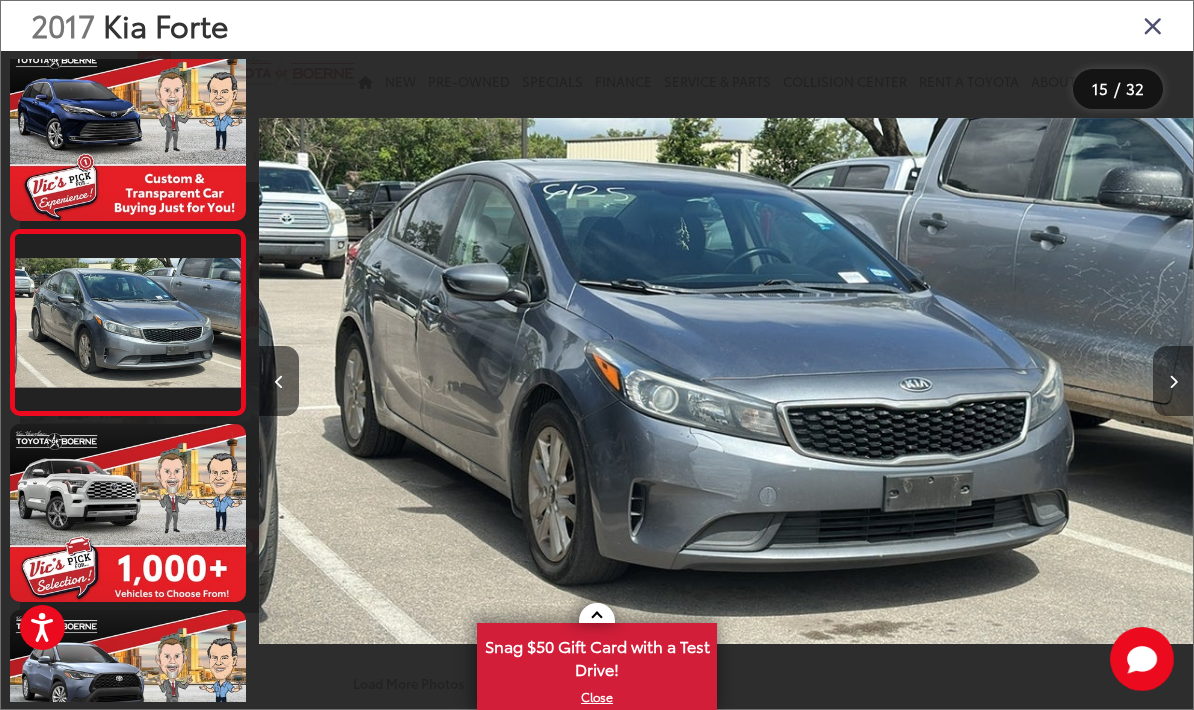 click at bounding box center (1173, 381) 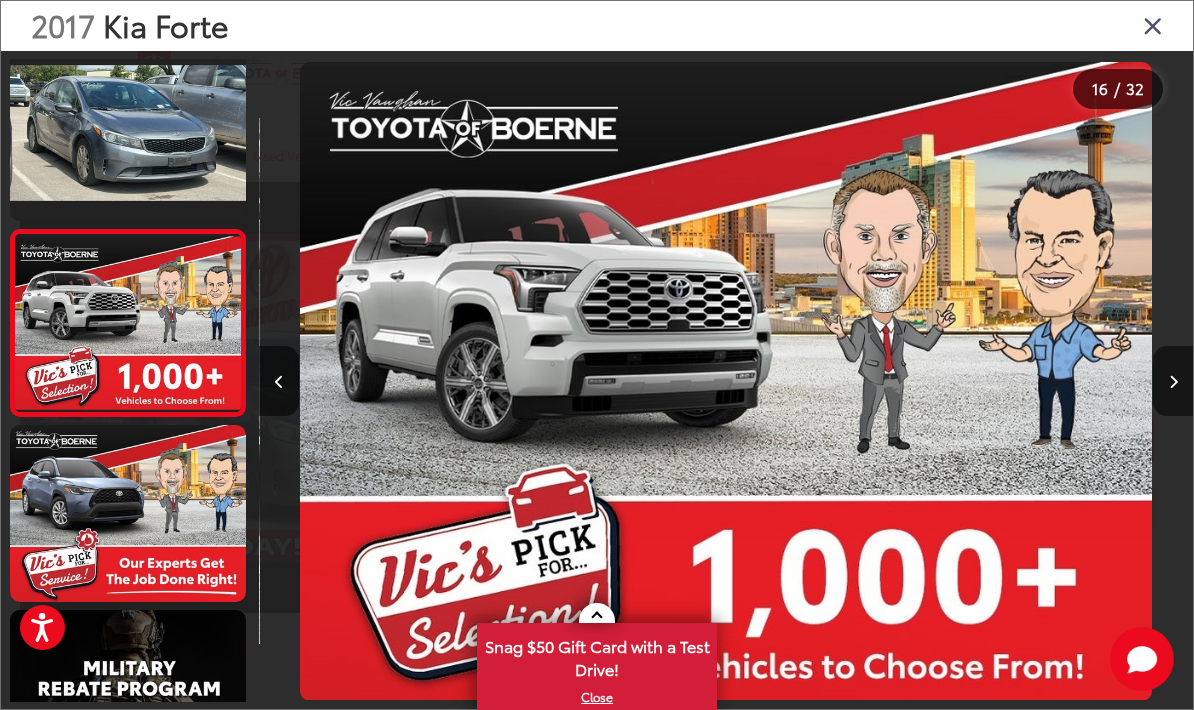 click at bounding box center (1173, 381) 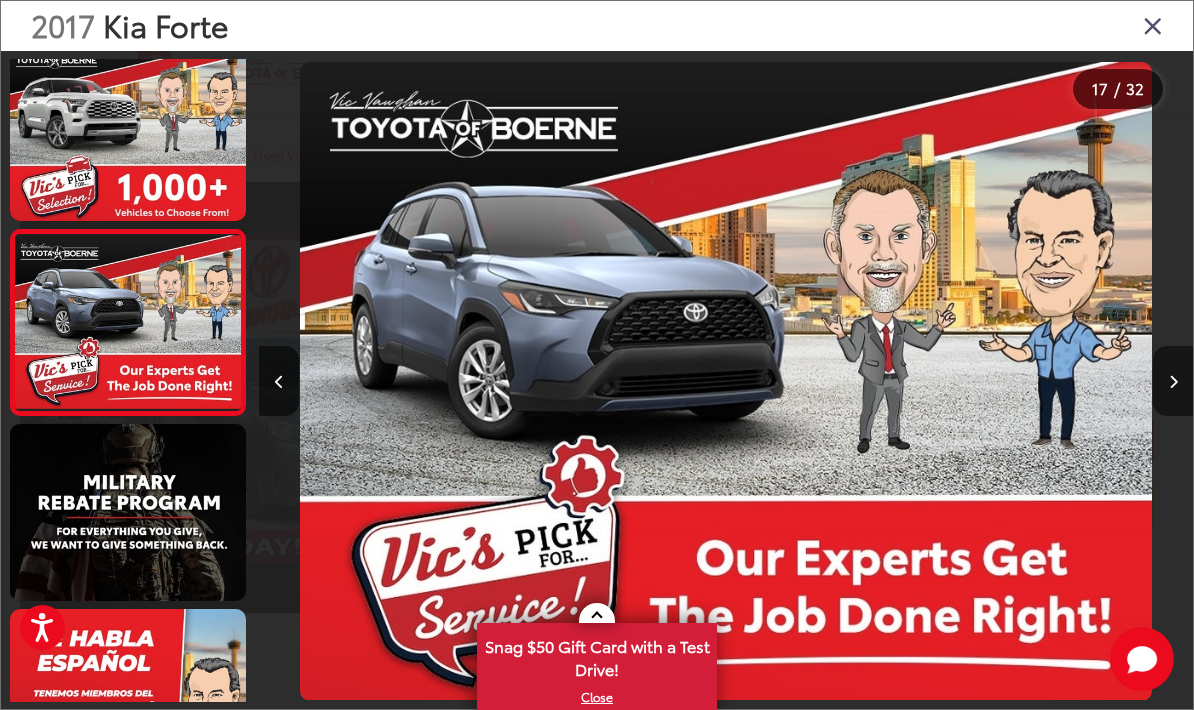 click at bounding box center (1173, 381) 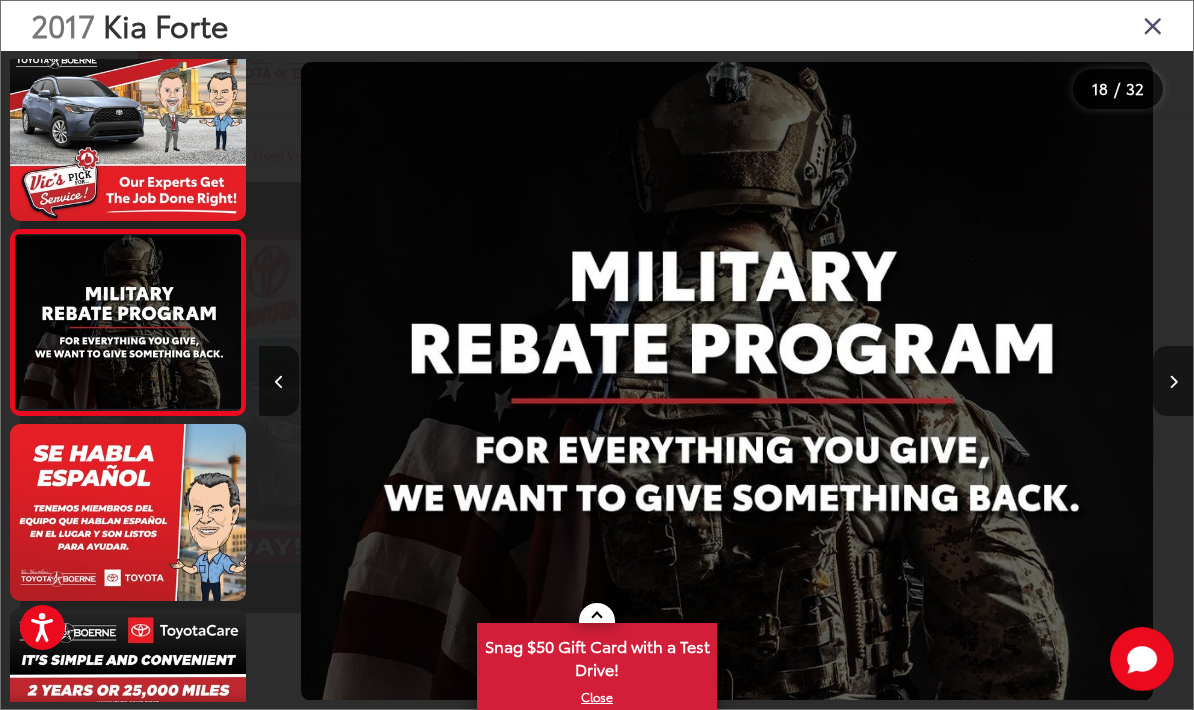 click at bounding box center [1173, 381] 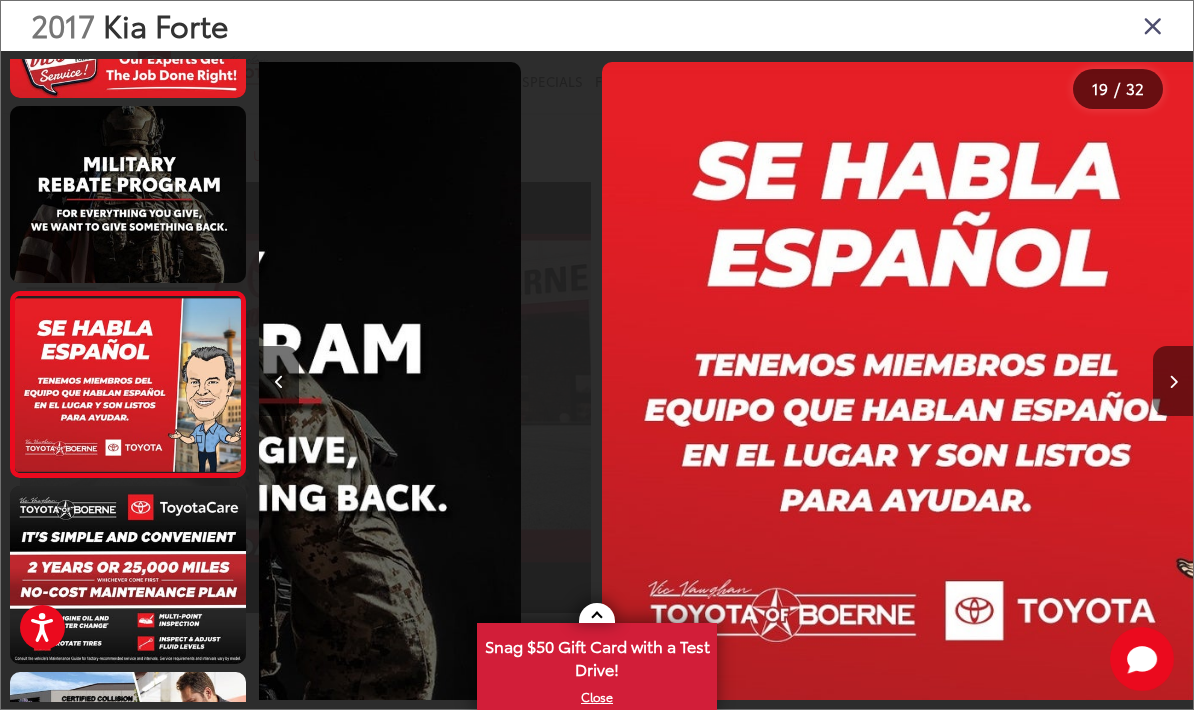 click at bounding box center [1173, 381] 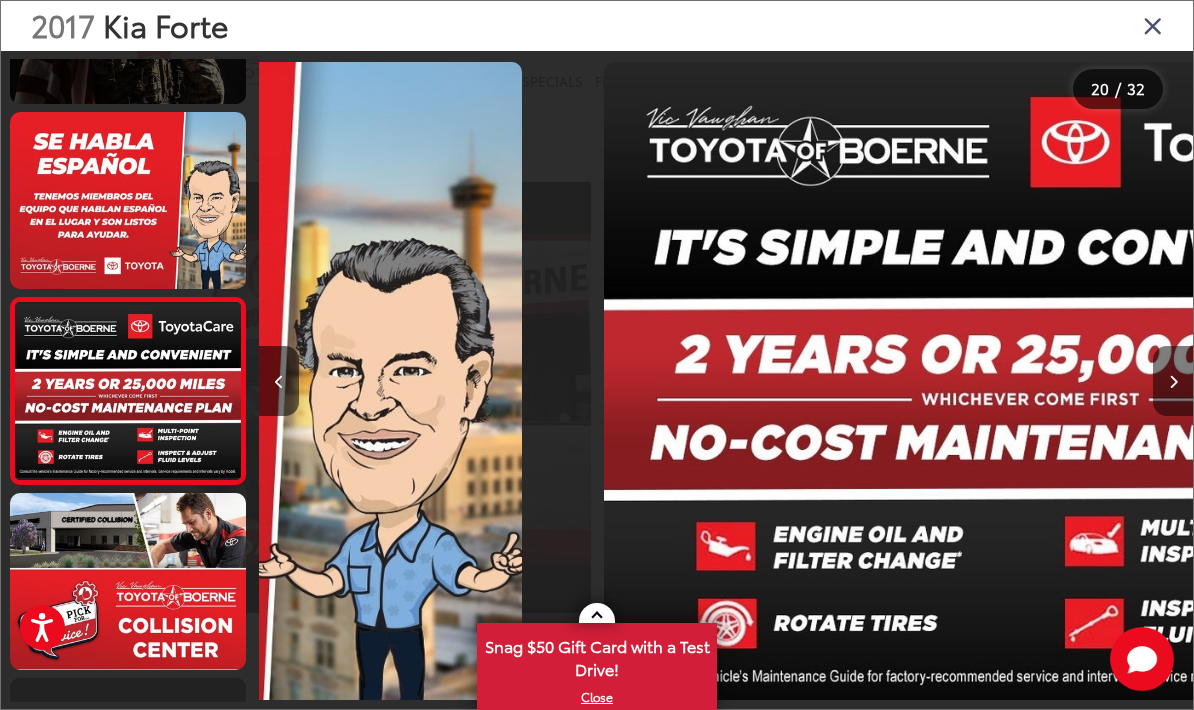 click at bounding box center [1173, 381] 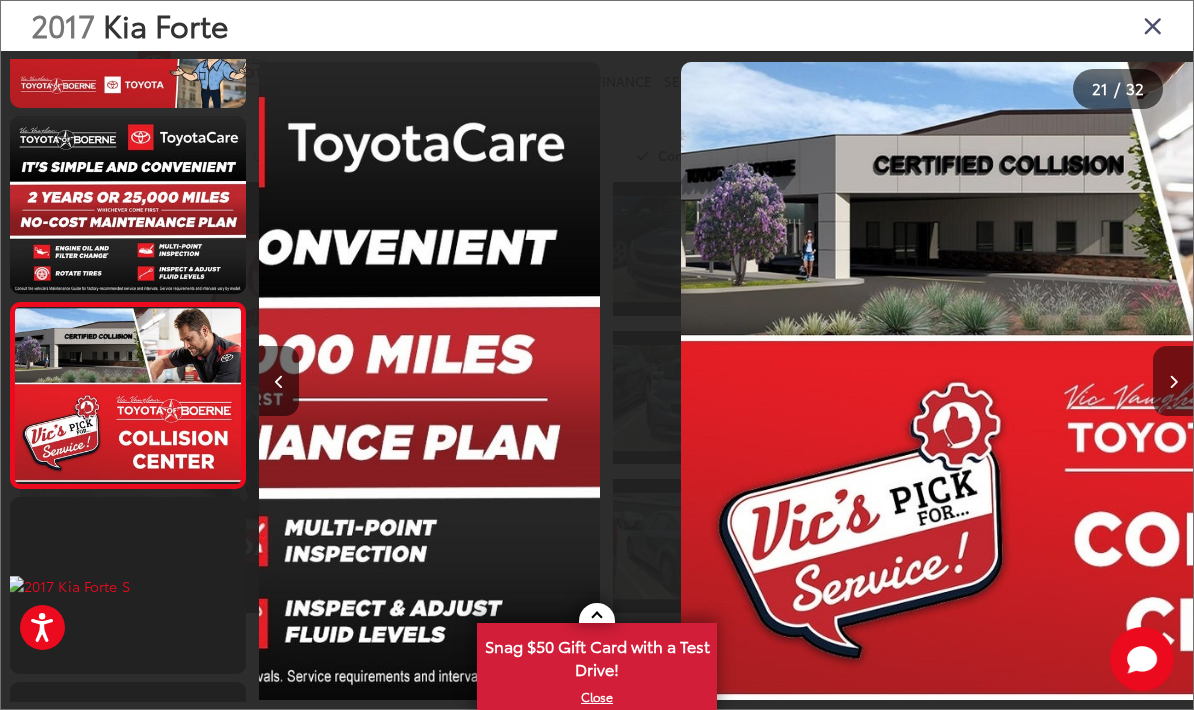 click at bounding box center [1173, 381] 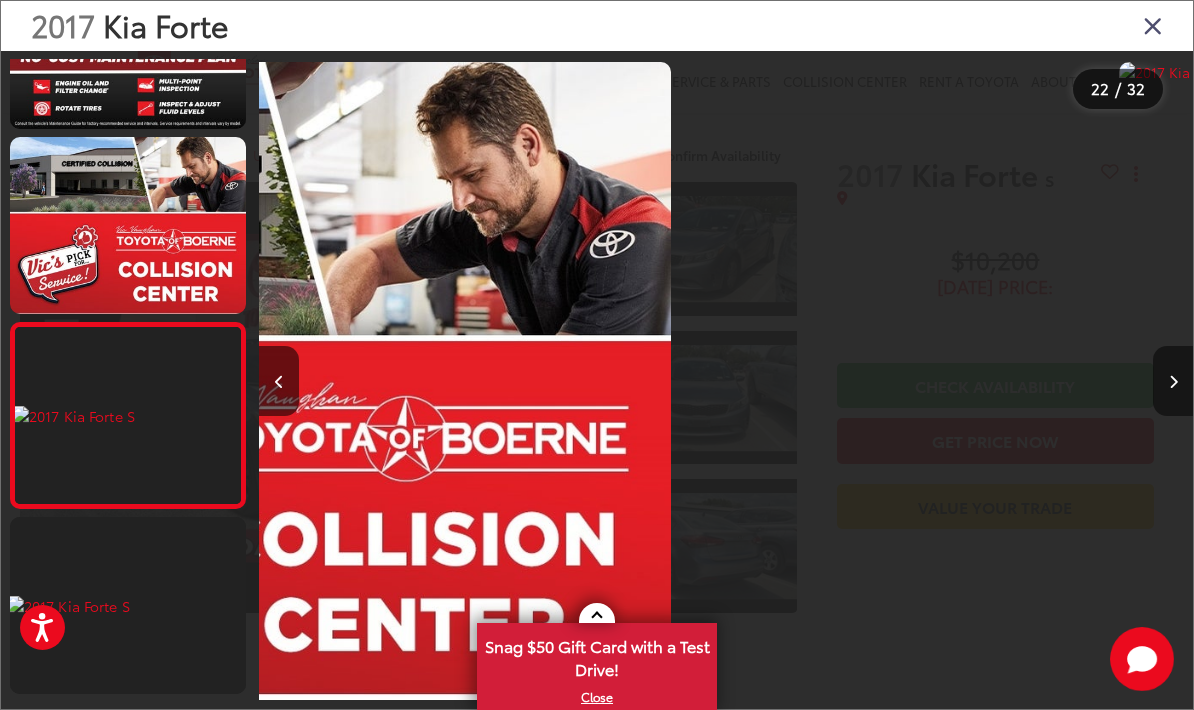 click at bounding box center [1173, 381] 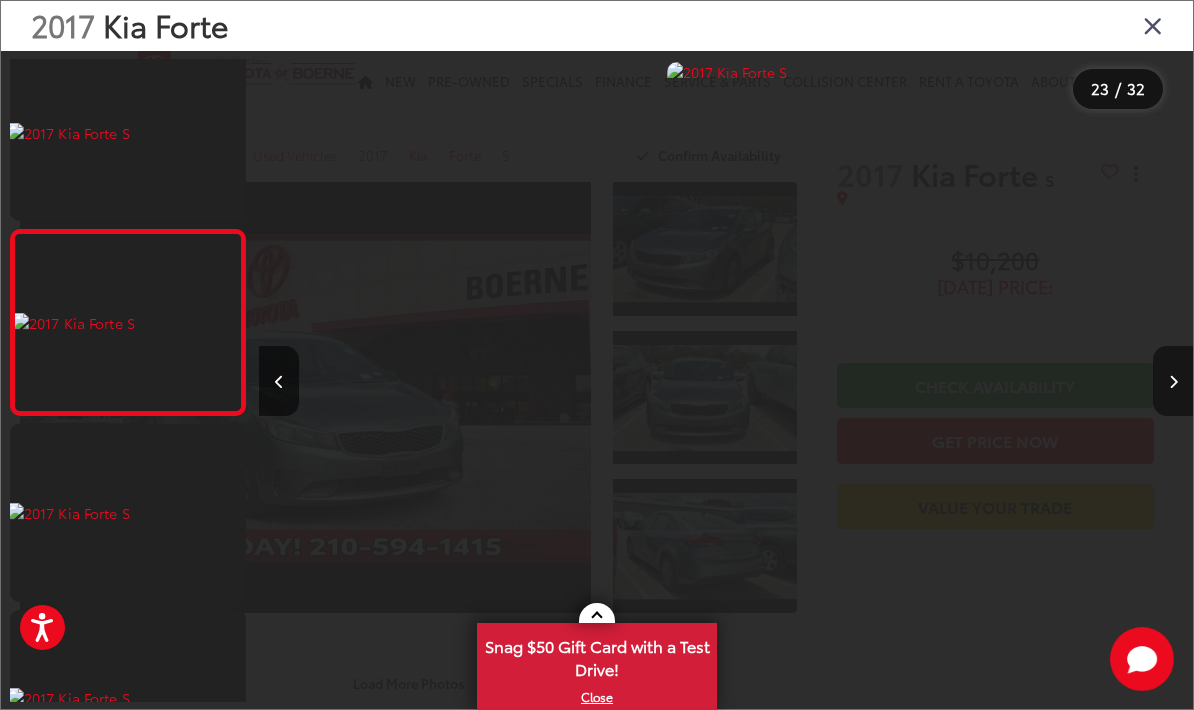 click at bounding box center (1173, 381) 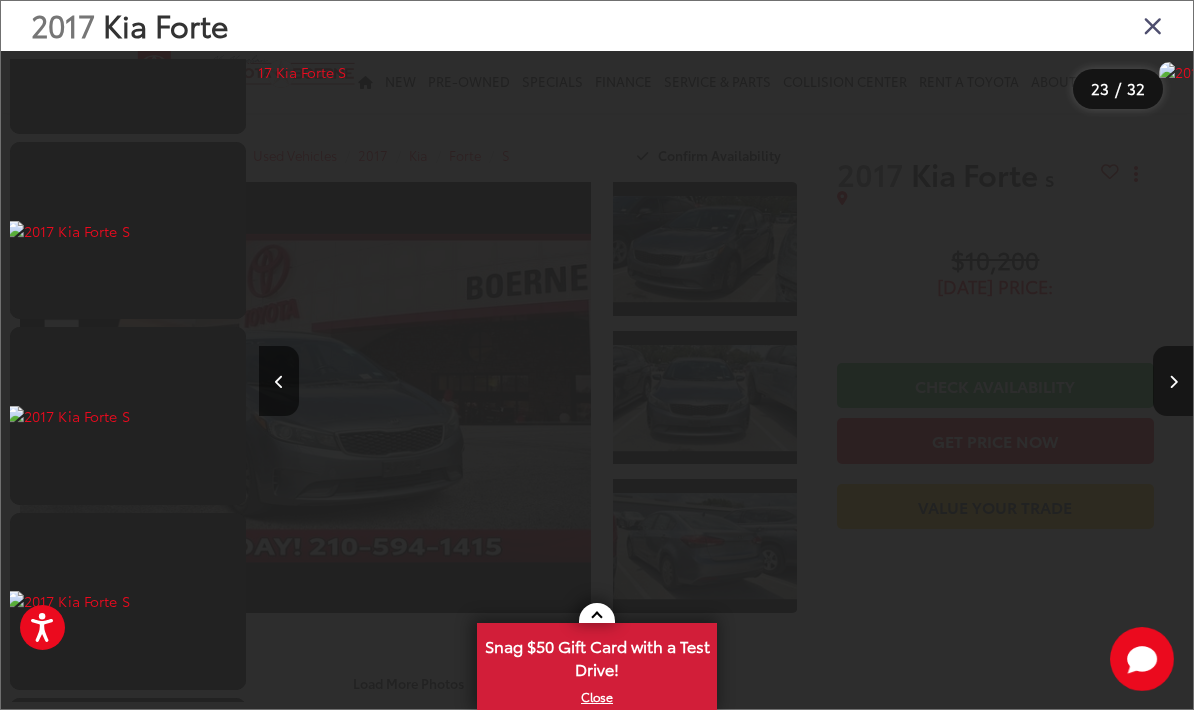click at bounding box center (1173, 381) 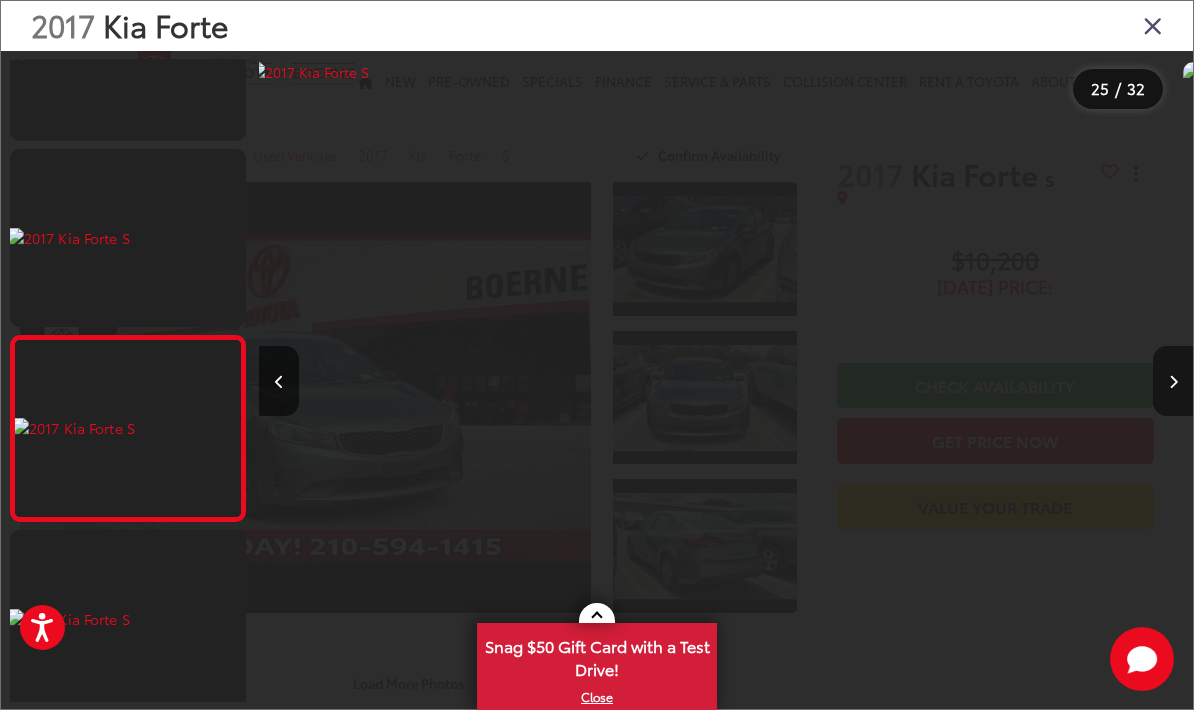 click at bounding box center (1173, 381) 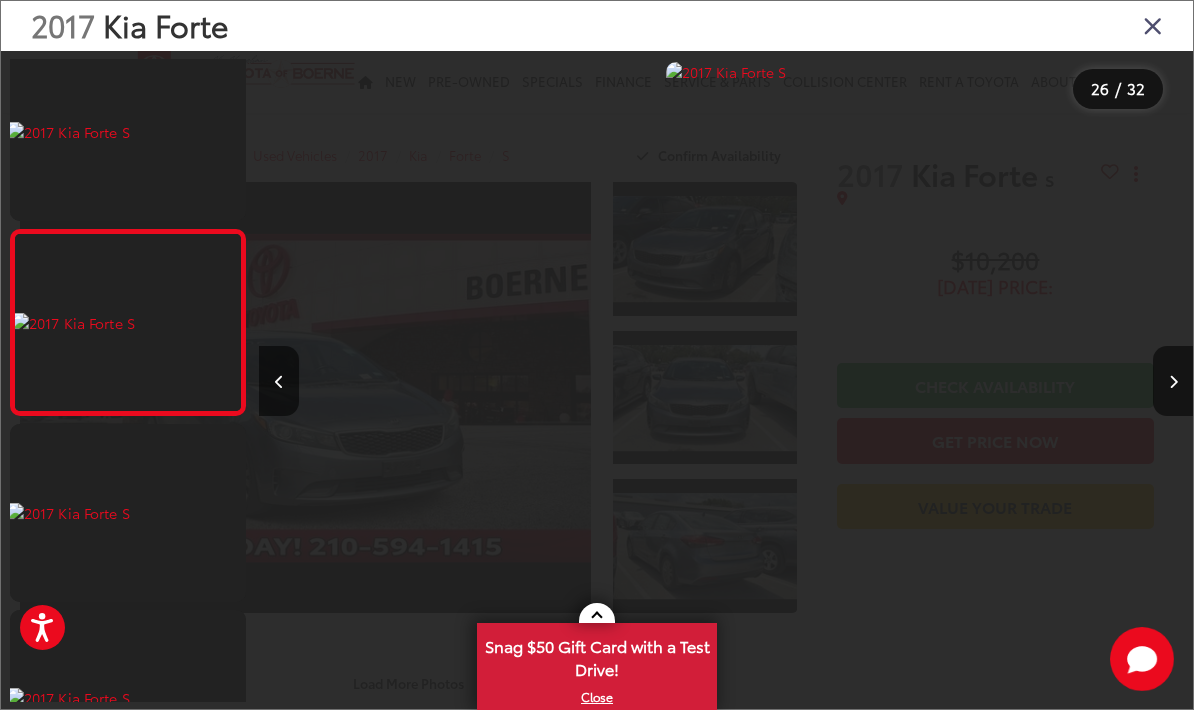 click at bounding box center [1153, 25] 